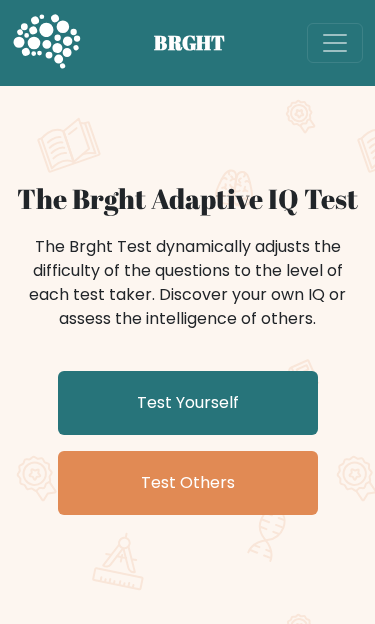 scroll, scrollTop: 0, scrollLeft: 0, axis: both 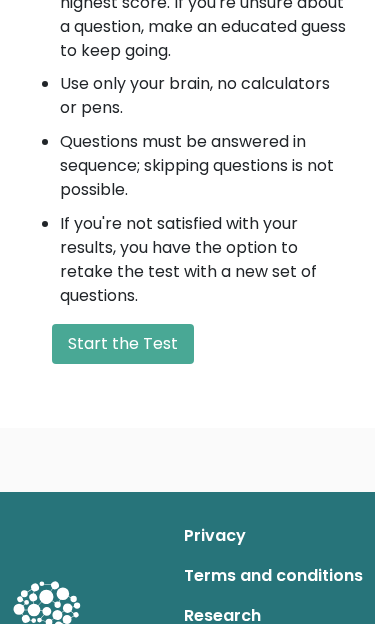 click on "Start the Test" at bounding box center [123, 345] 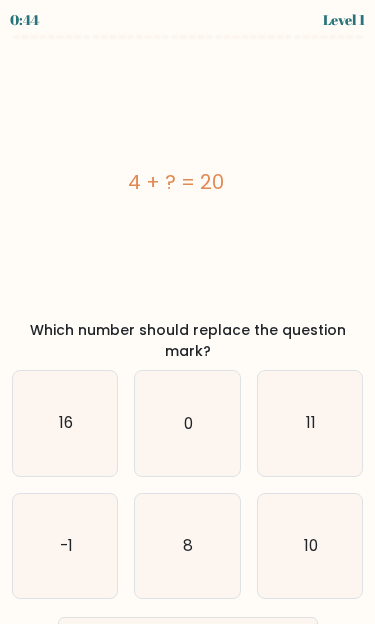 scroll, scrollTop: 0, scrollLeft: 0, axis: both 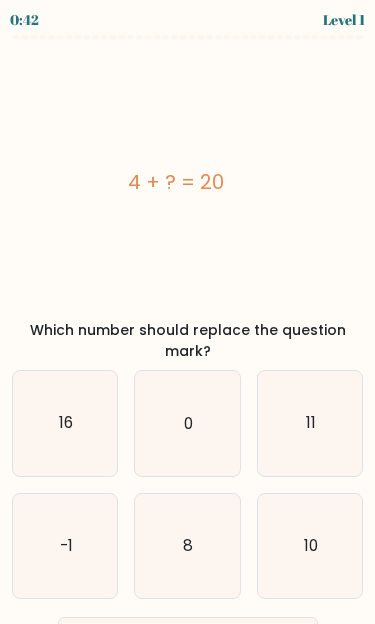 click on "16" 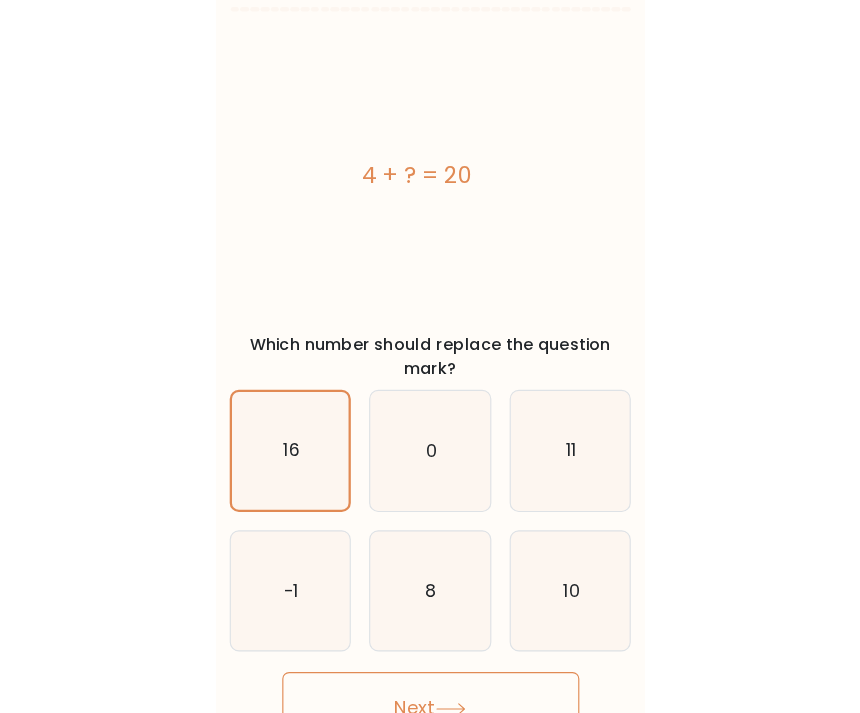 scroll, scrollTop: 6, scrollLeft: 0, axis: vertical 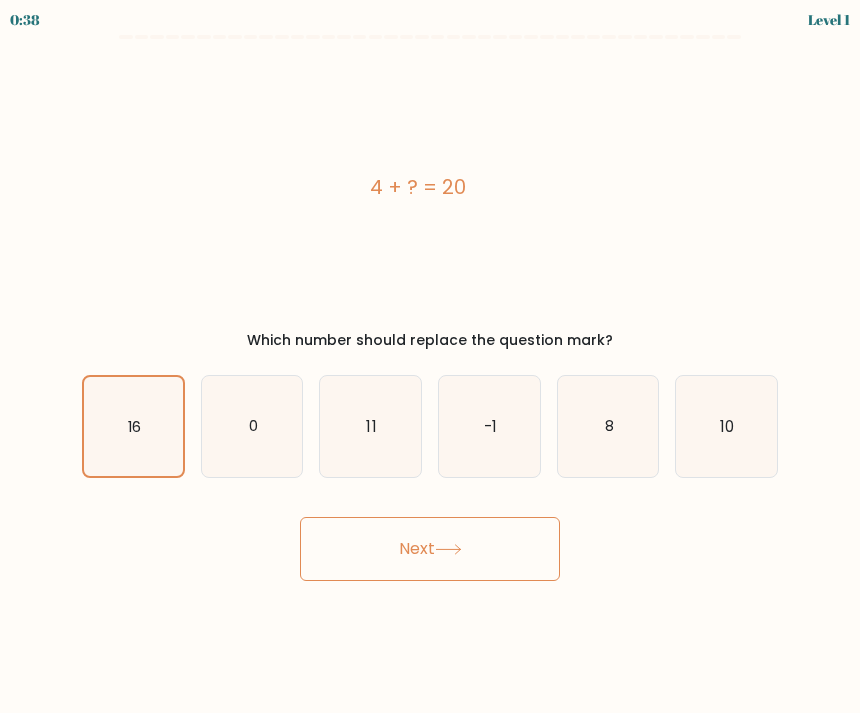 click on "Next" at bounding box center [430, 549] 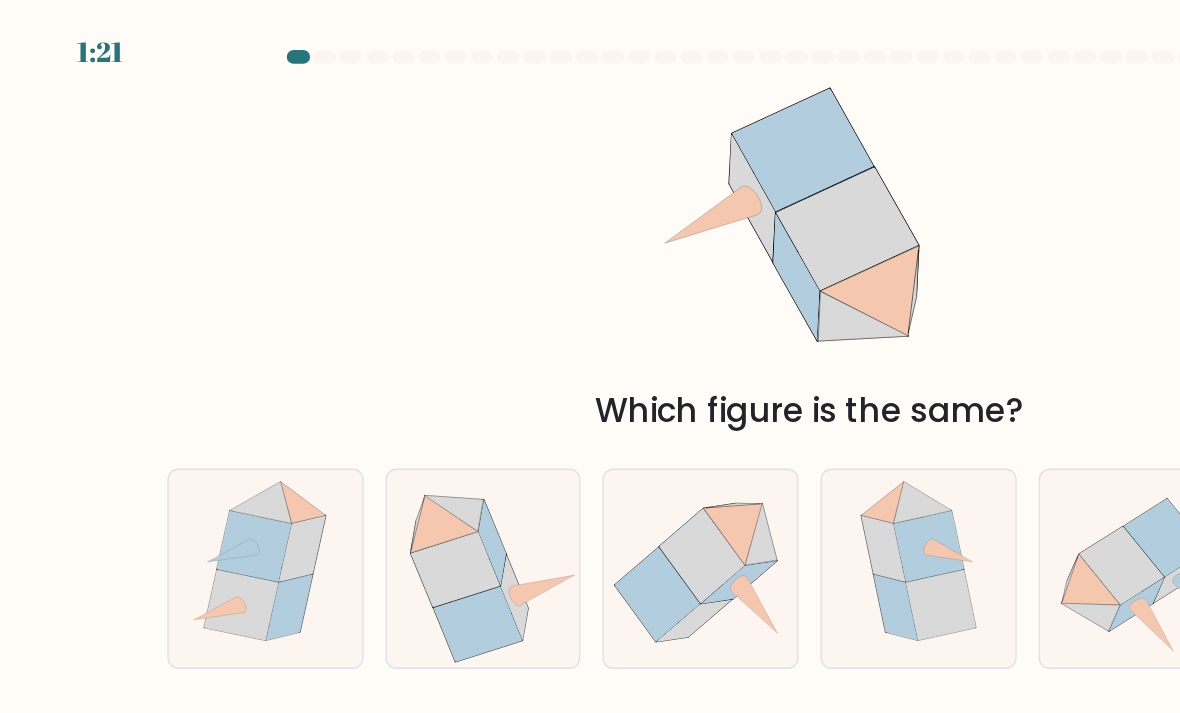 scroll, scrollTop: 6, scrollLeft: 0, axis: vertical 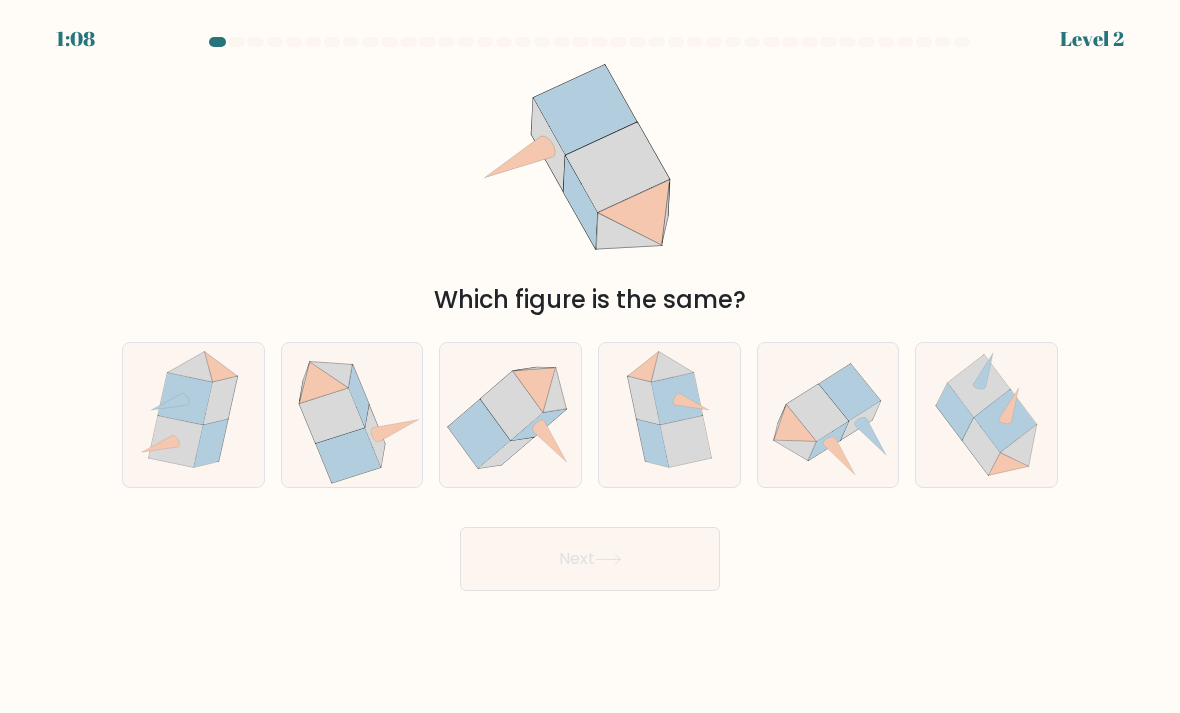 click 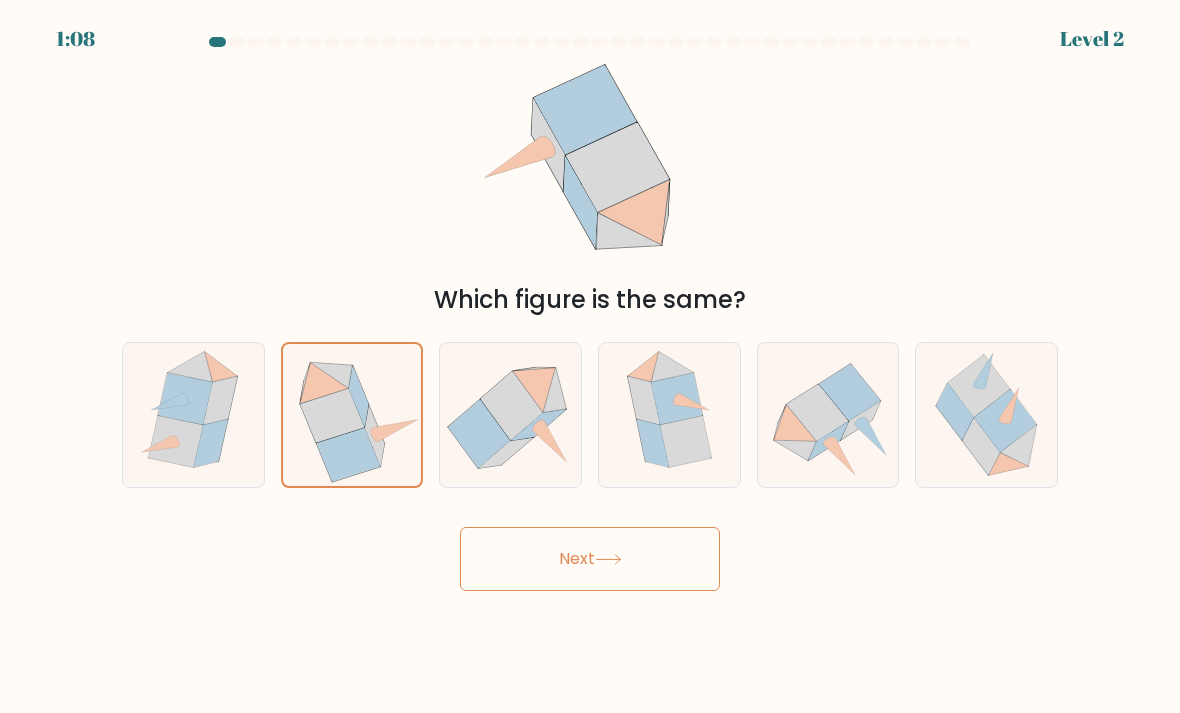 click on "Next" at bounding box center (590, 559) 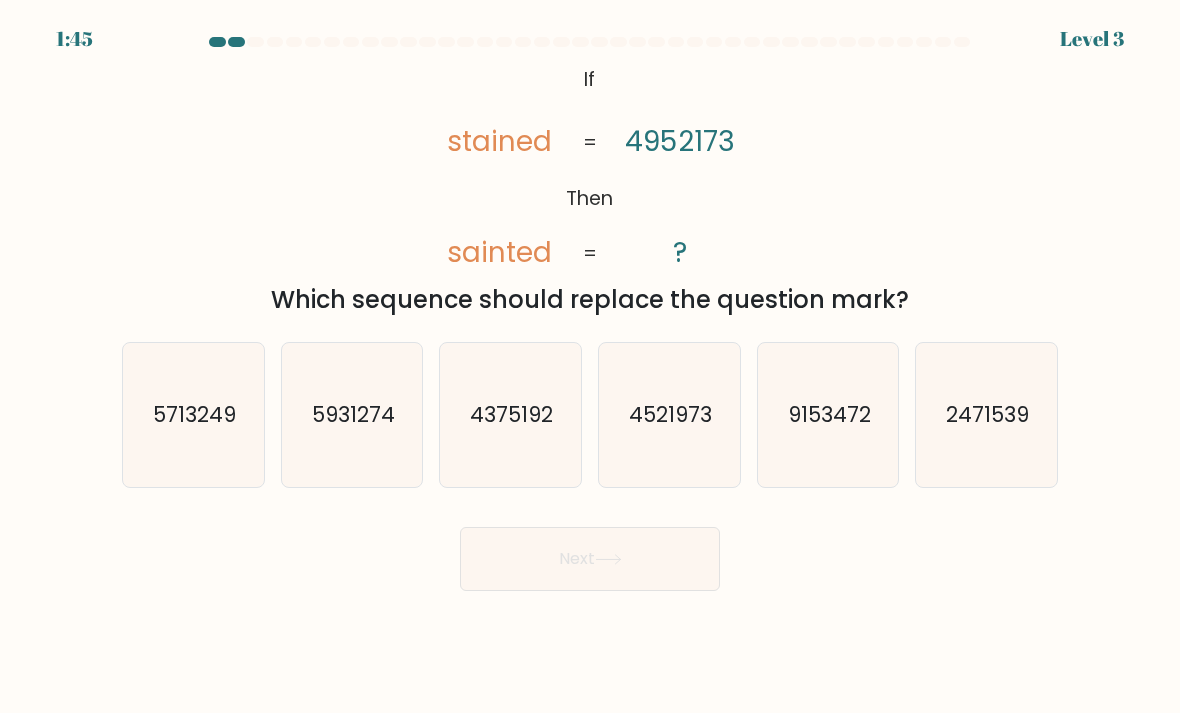 click on "4521973" 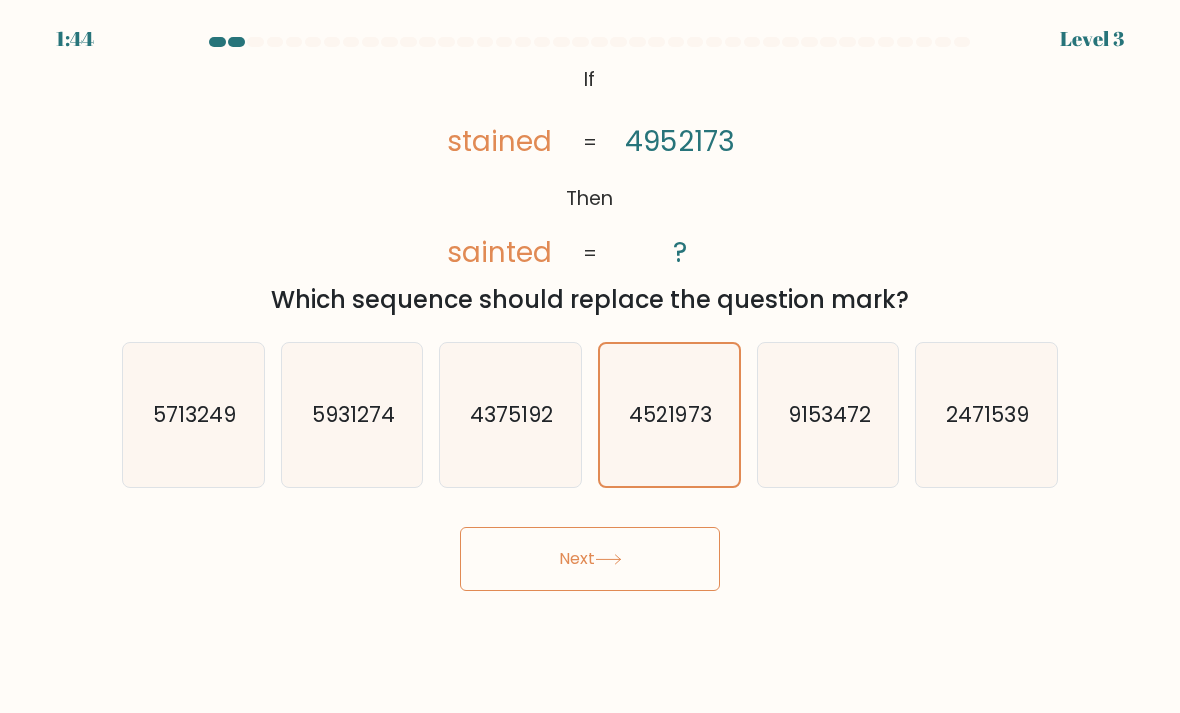 click on "Next" at bounding box center [590, 559] 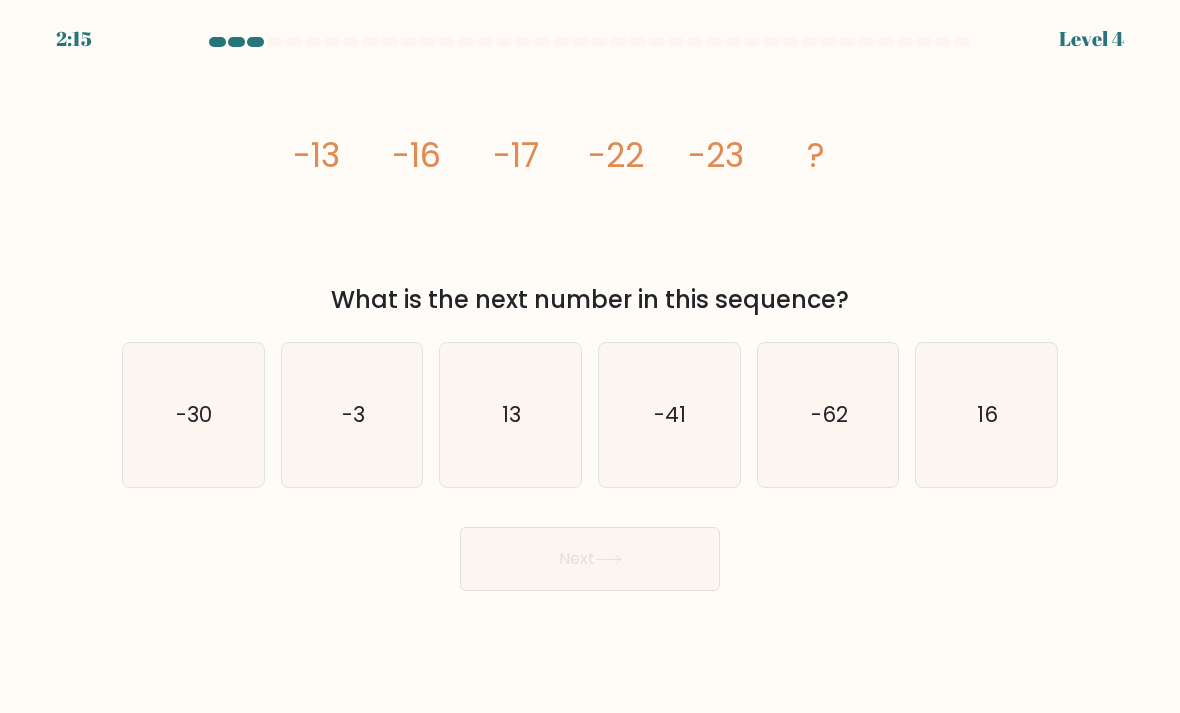 click on "-30" at bounding box center [193, 415] 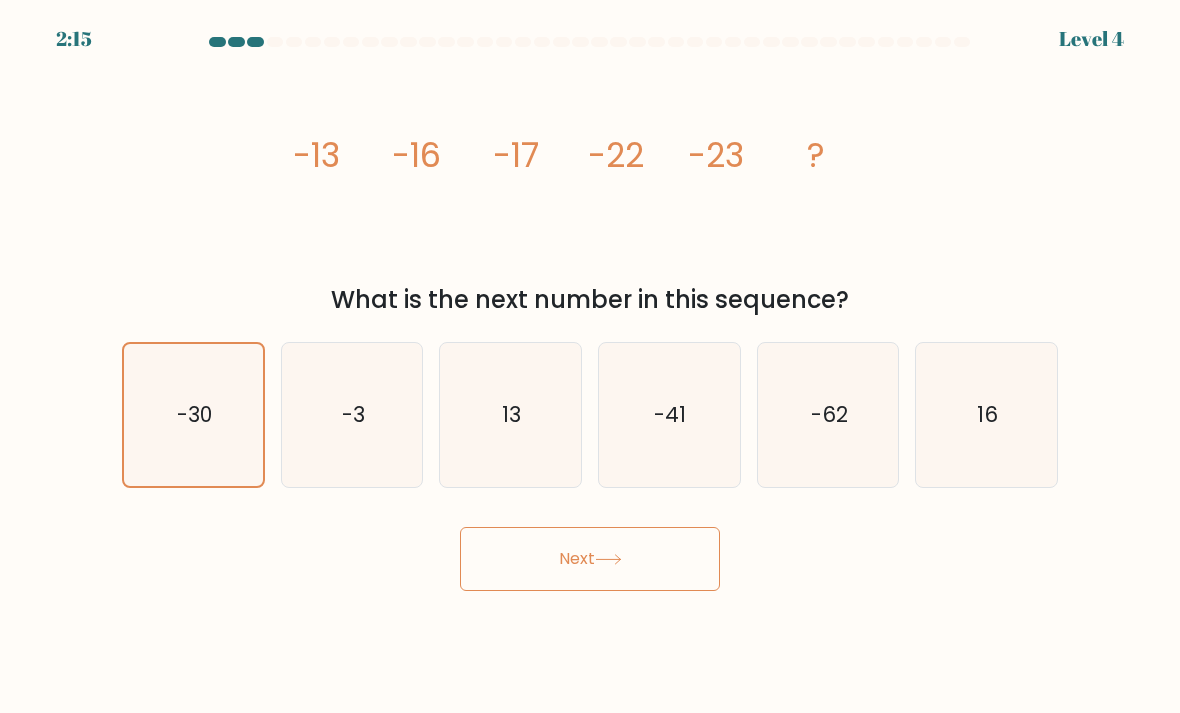 click on "Next" at bounding box center (590, 559) 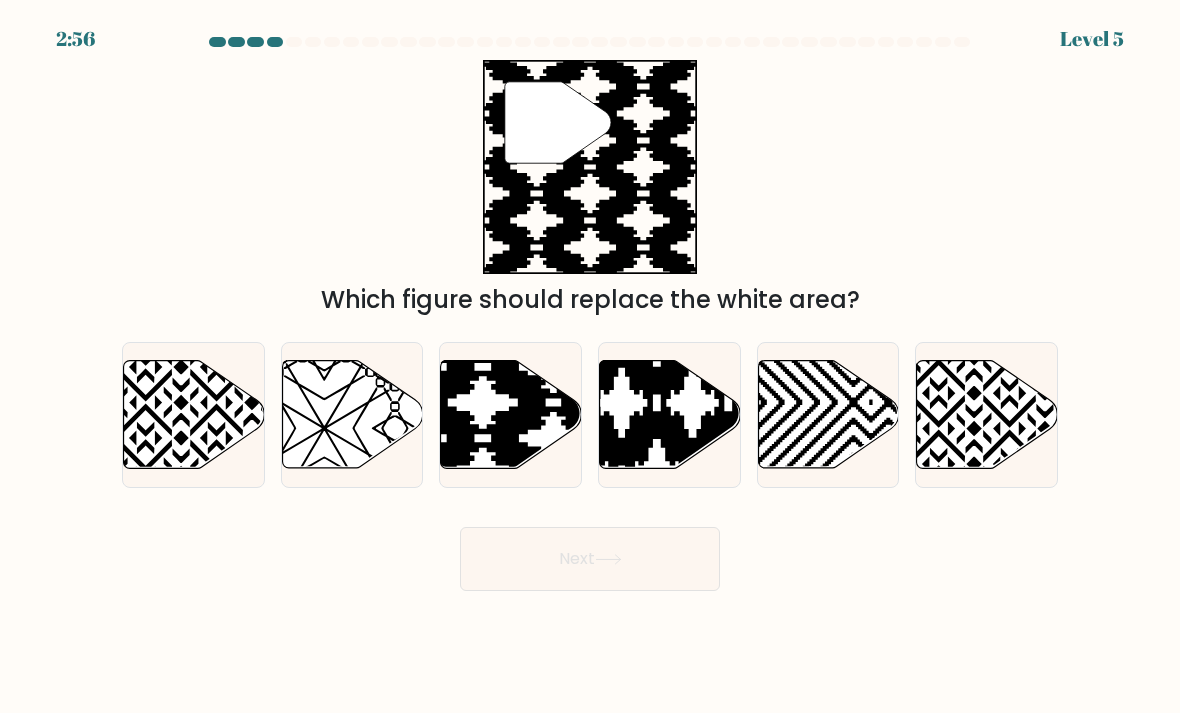 click 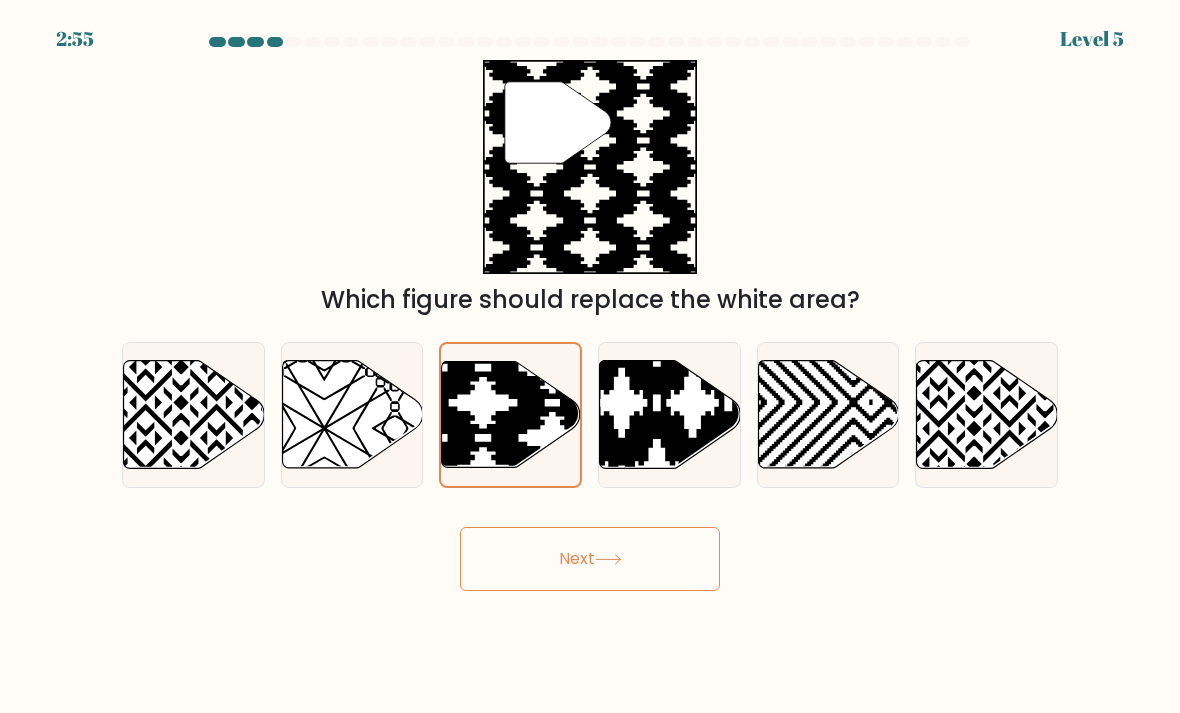 click on "Next" at bounding box center (590, 559) 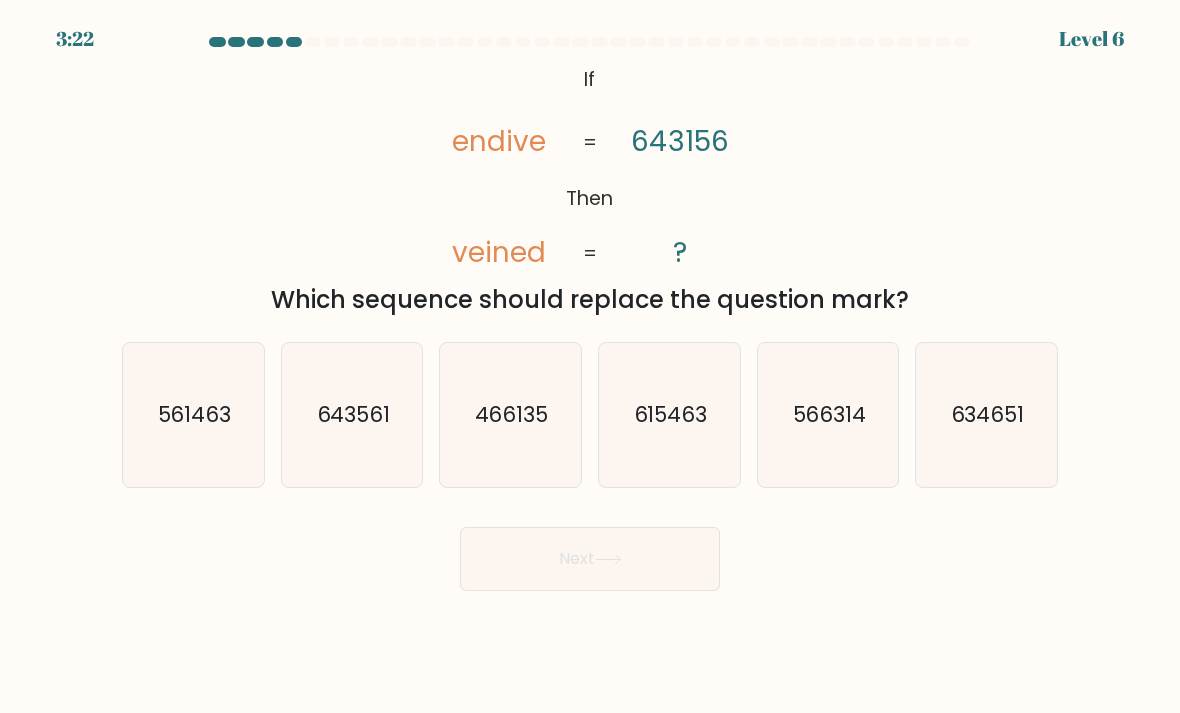 click on "561463" 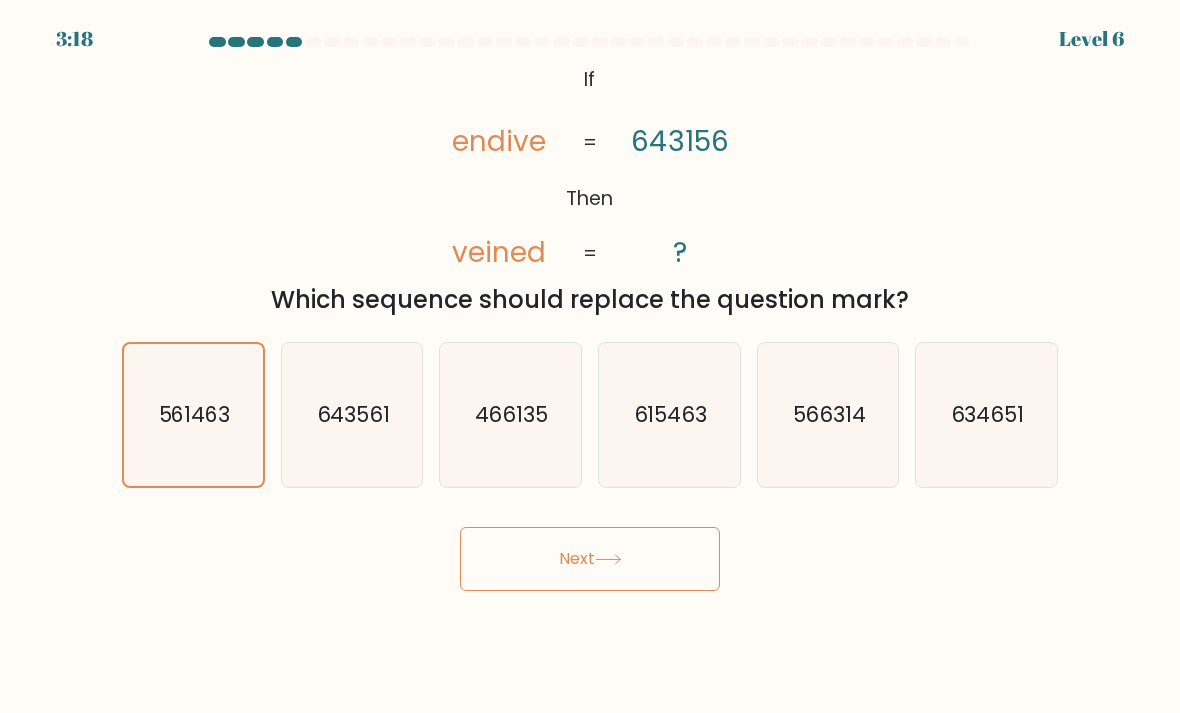 click on "Next" at bounding box center (590, 559) 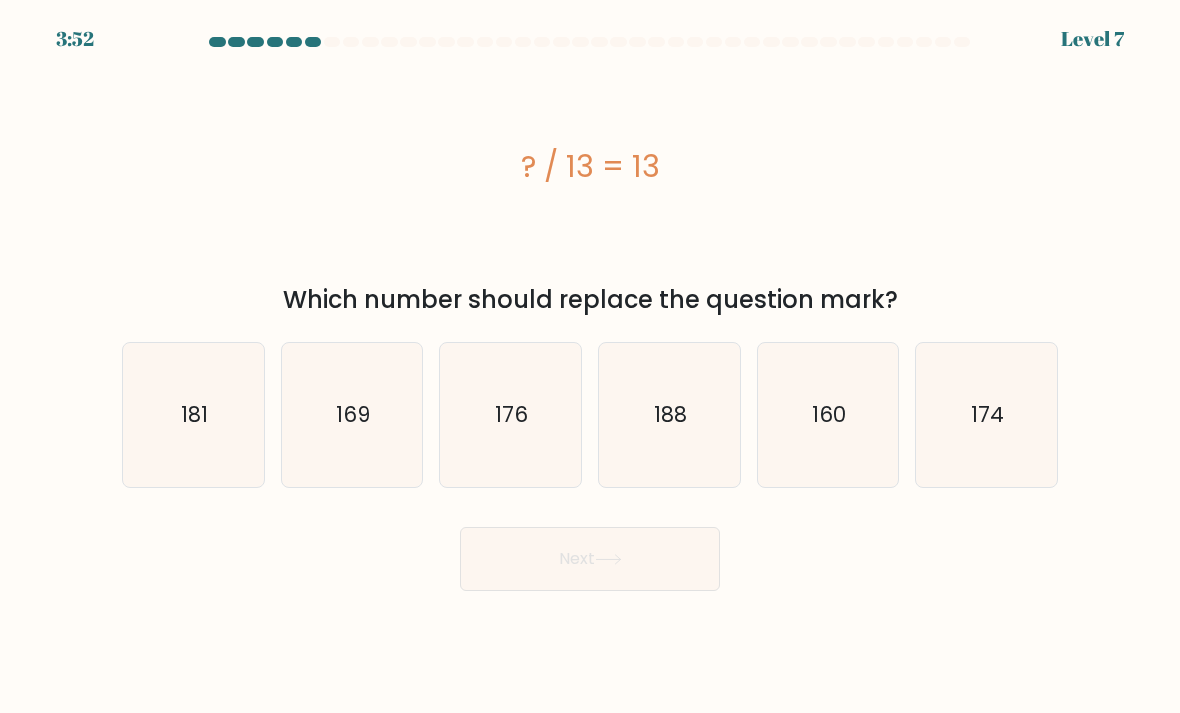 click on "169" 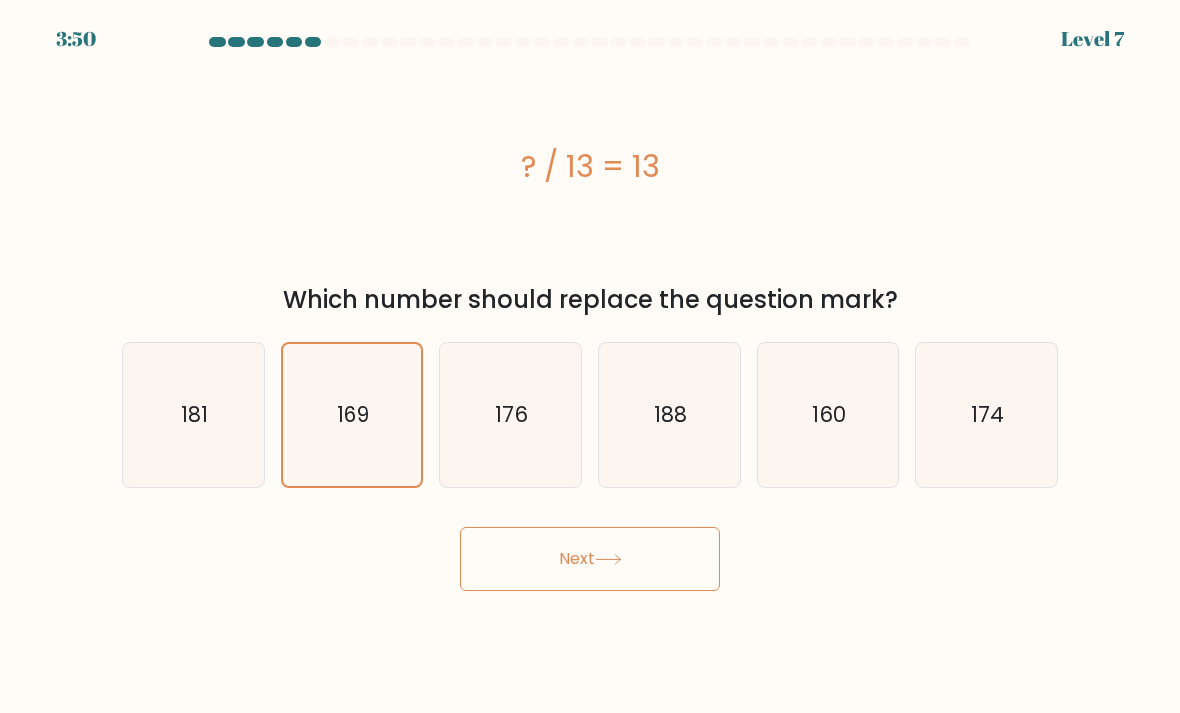 click on "Next" at bounding box center (590, 559) 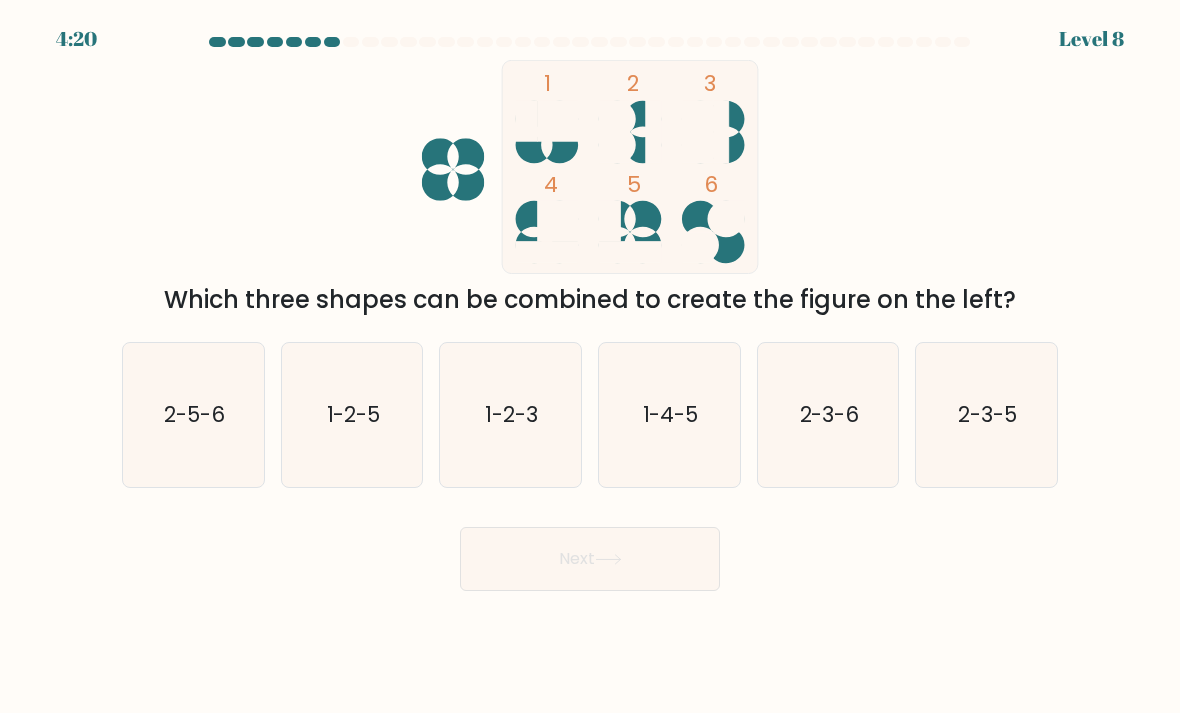 click on "1-4-5" 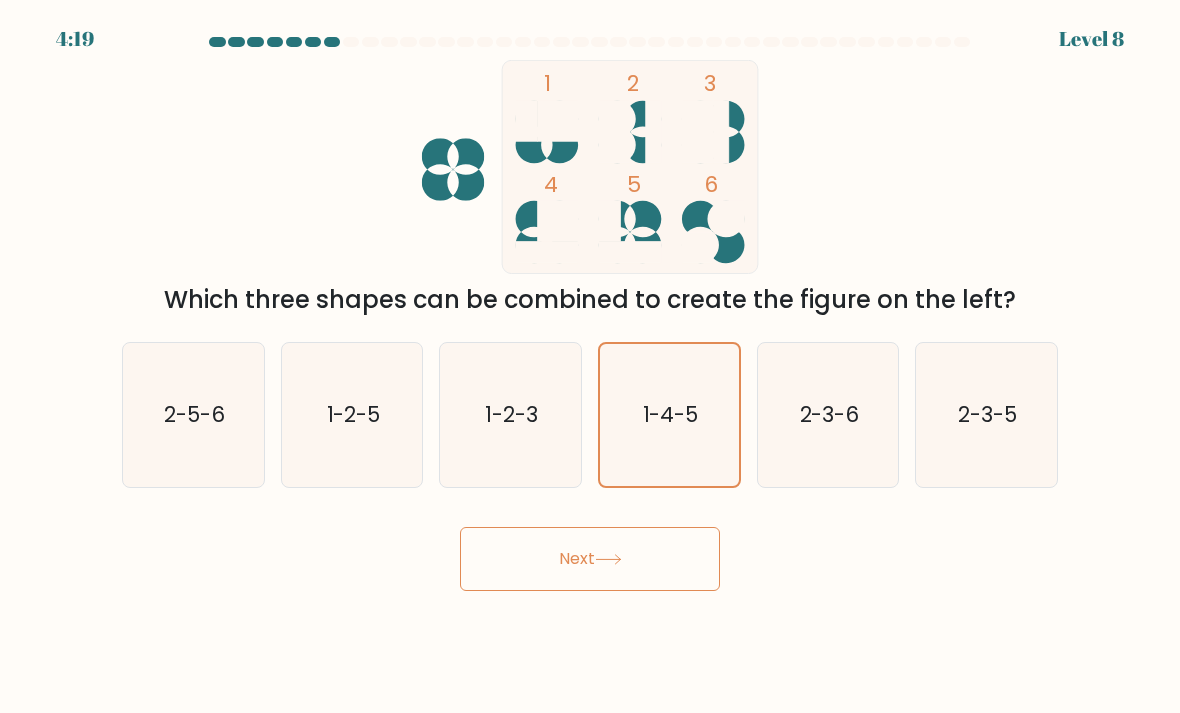 click on "Next" at bounding box center [590, 559] 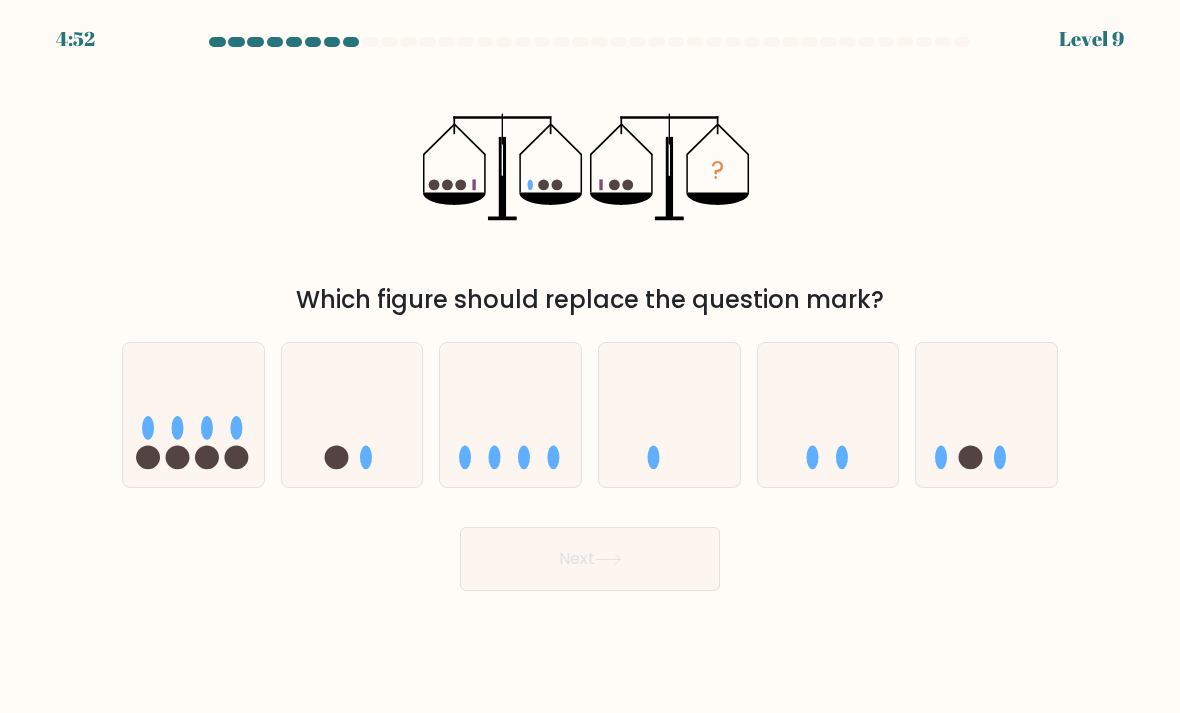 click 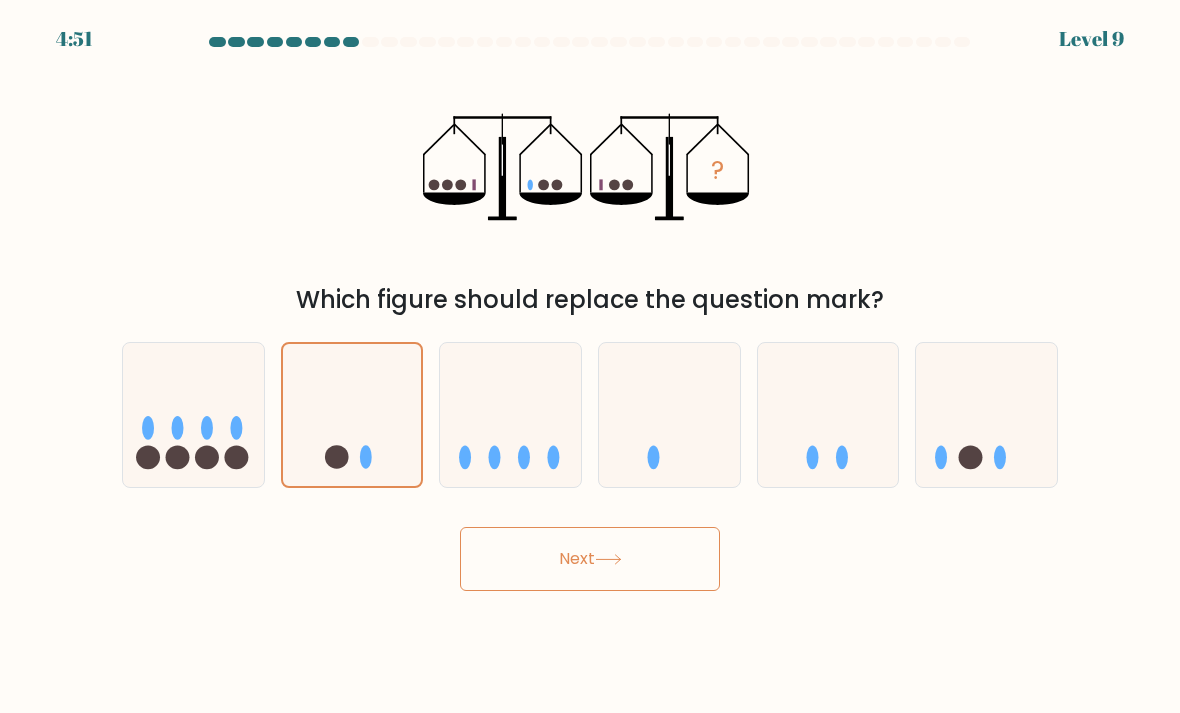 click on "Next" at bounding box center (590, 559) 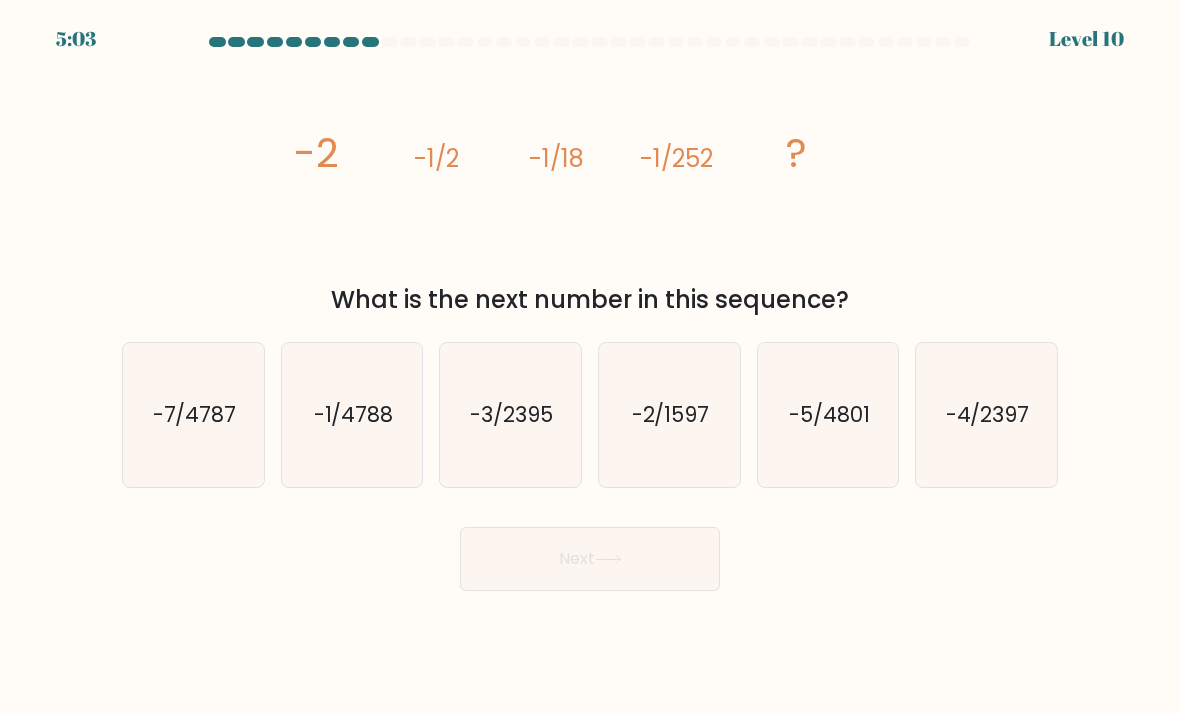 scroll, scrollTop: 65, scrollLeft: 0, axis: vertical 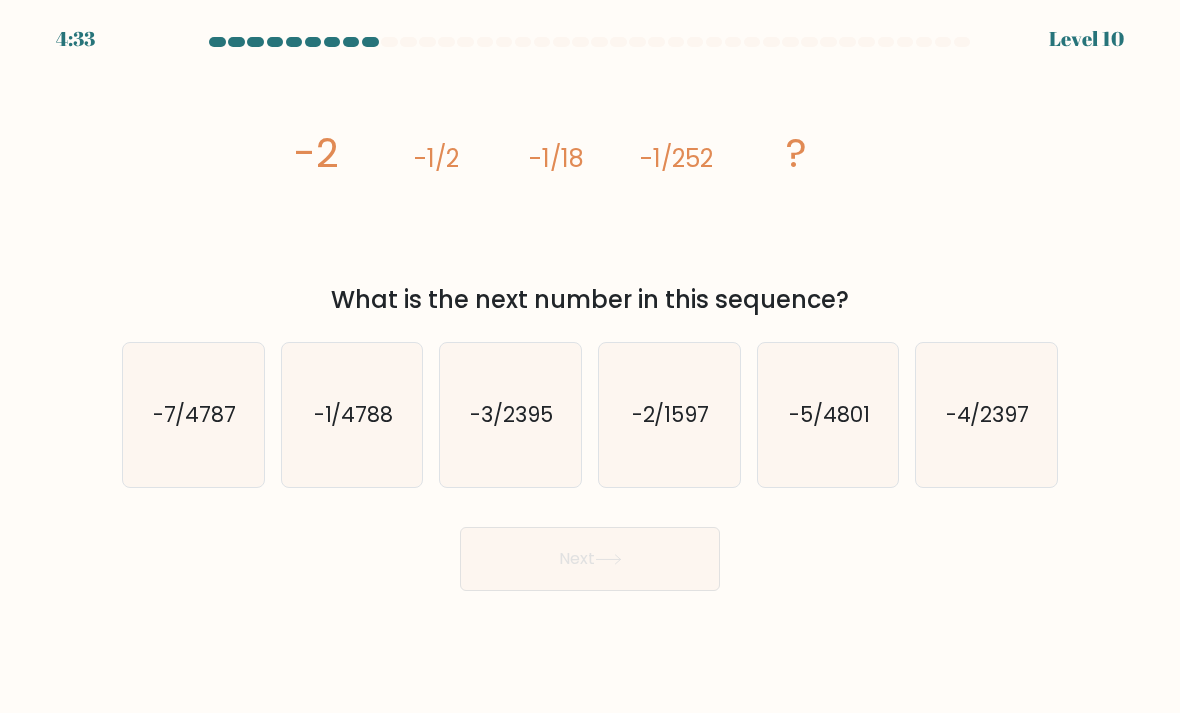 click on "-1/4788" 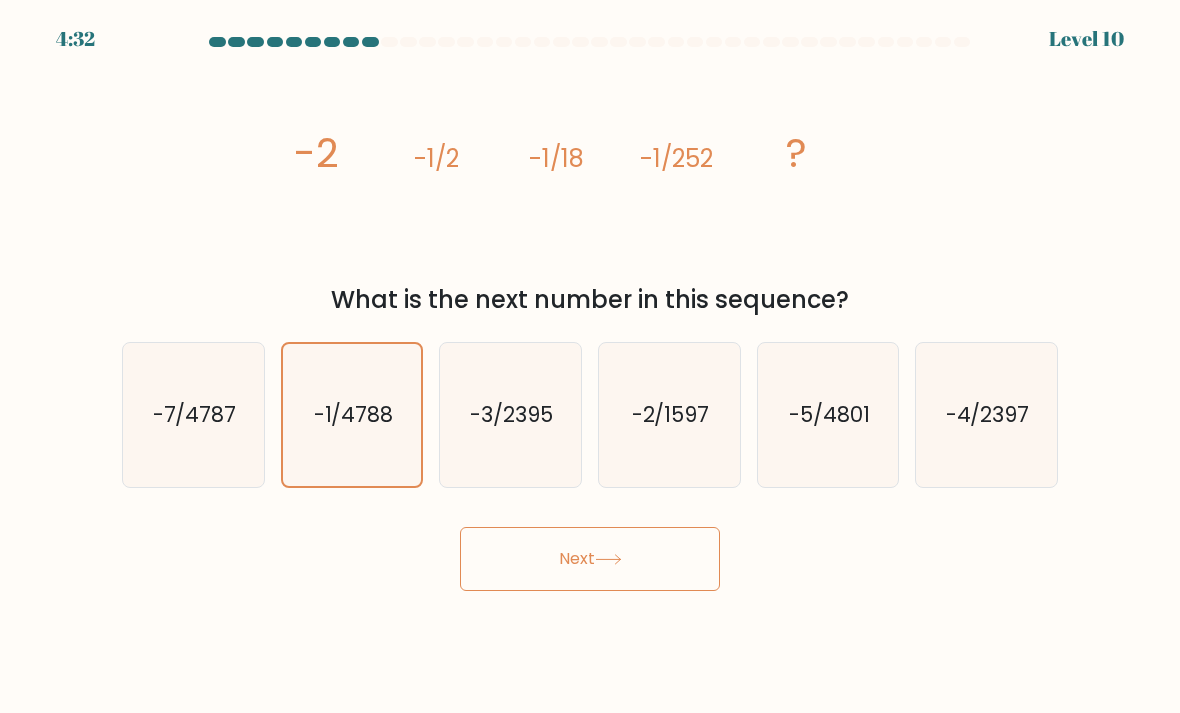 click on "Next" at bounding box center (590, 559) 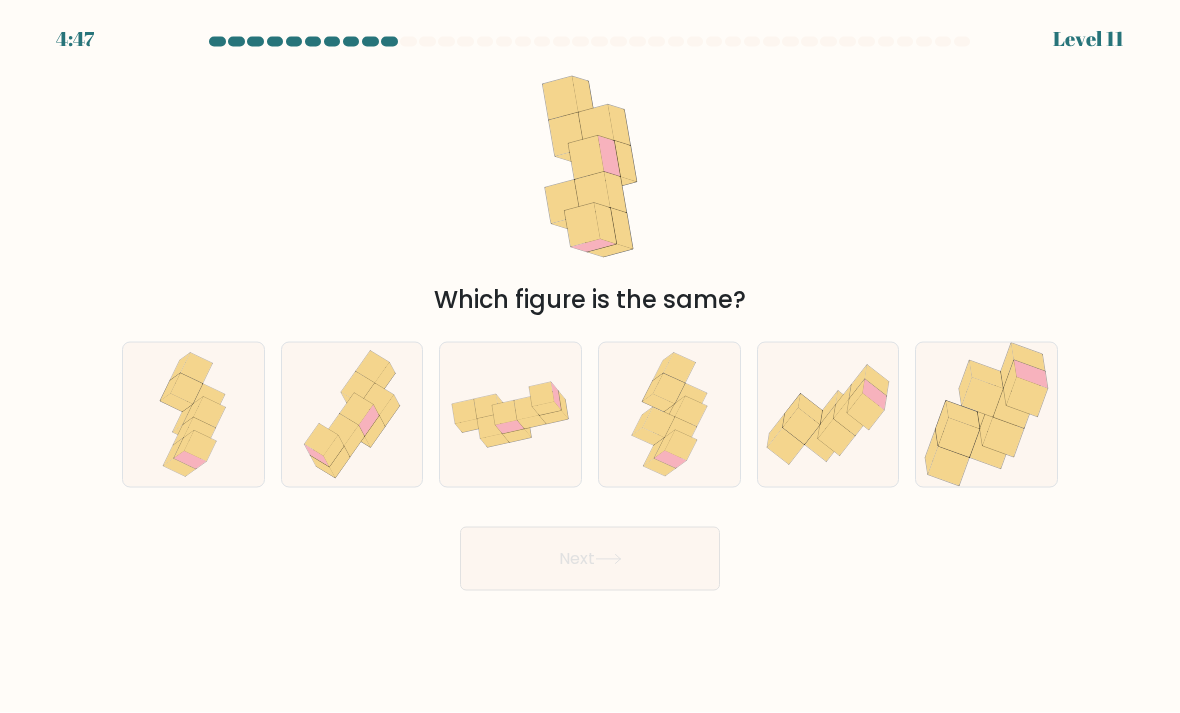 scroll, scrollTop: 0, scrollLeft: 0, axis: both 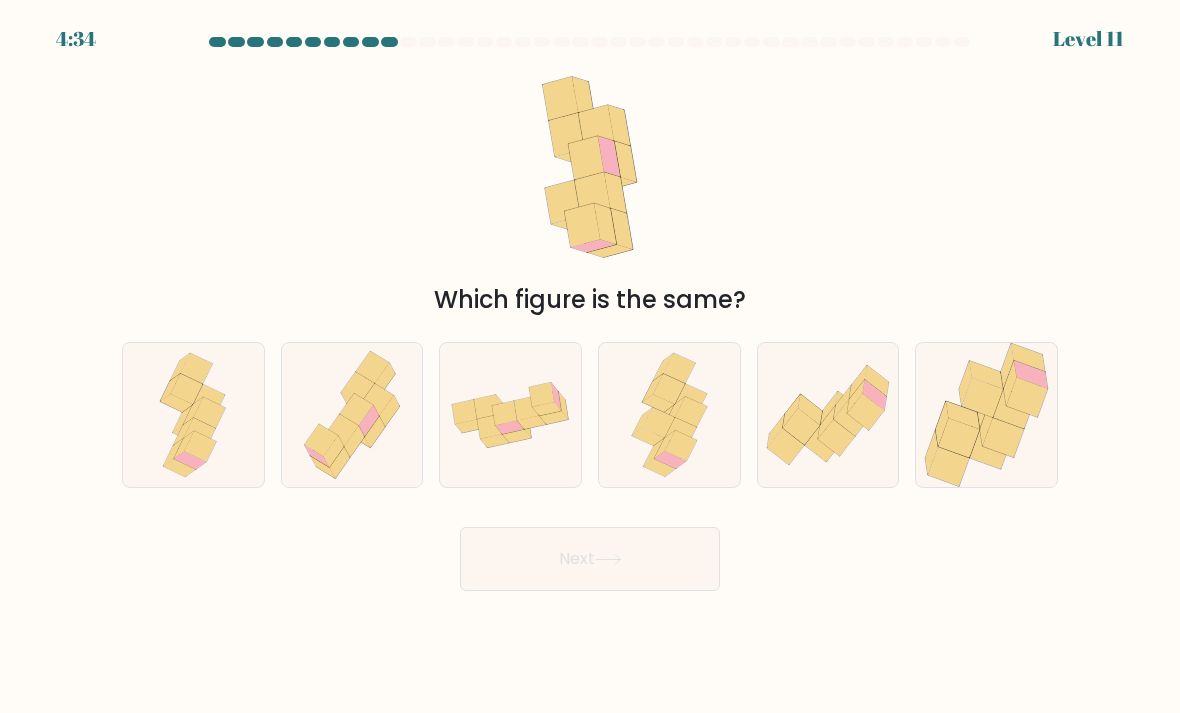 click 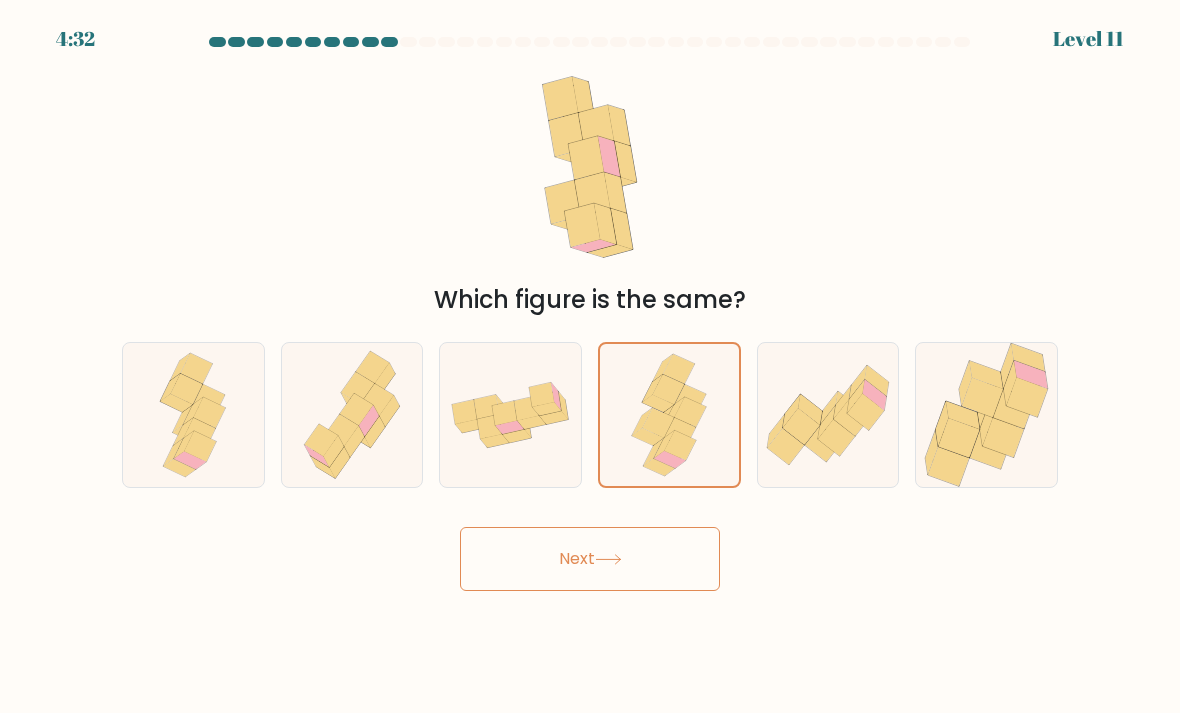 click on "Next" at bounding box center (590, 559) 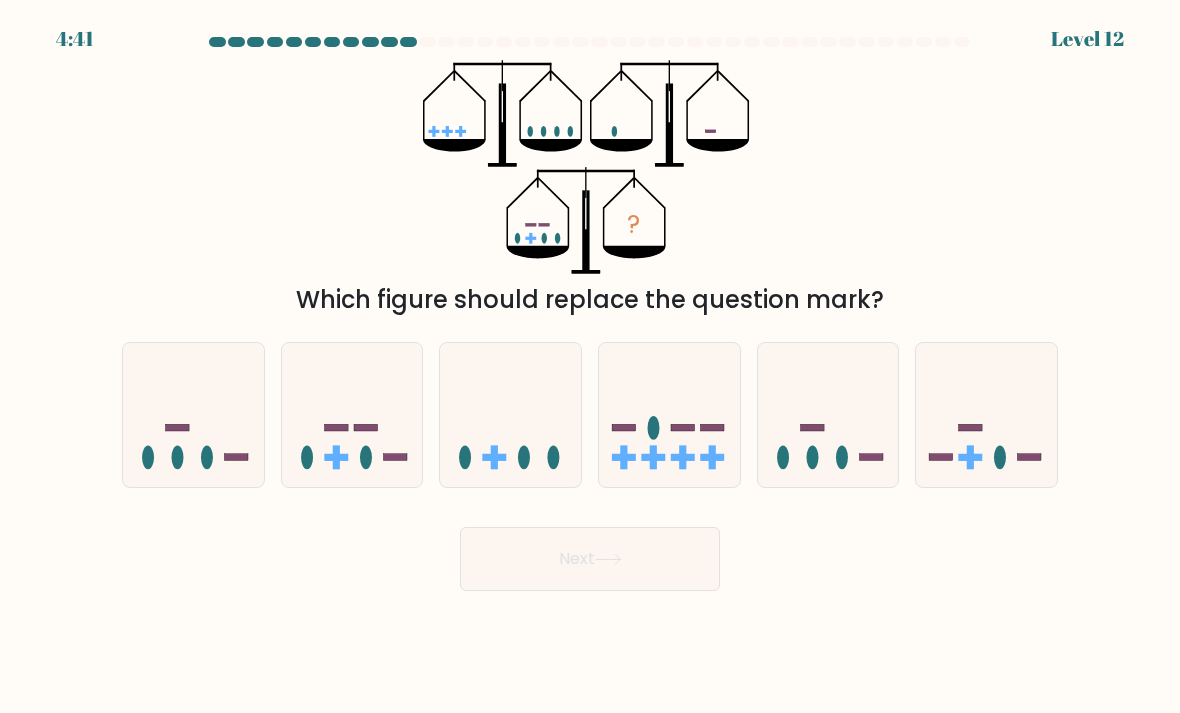 click 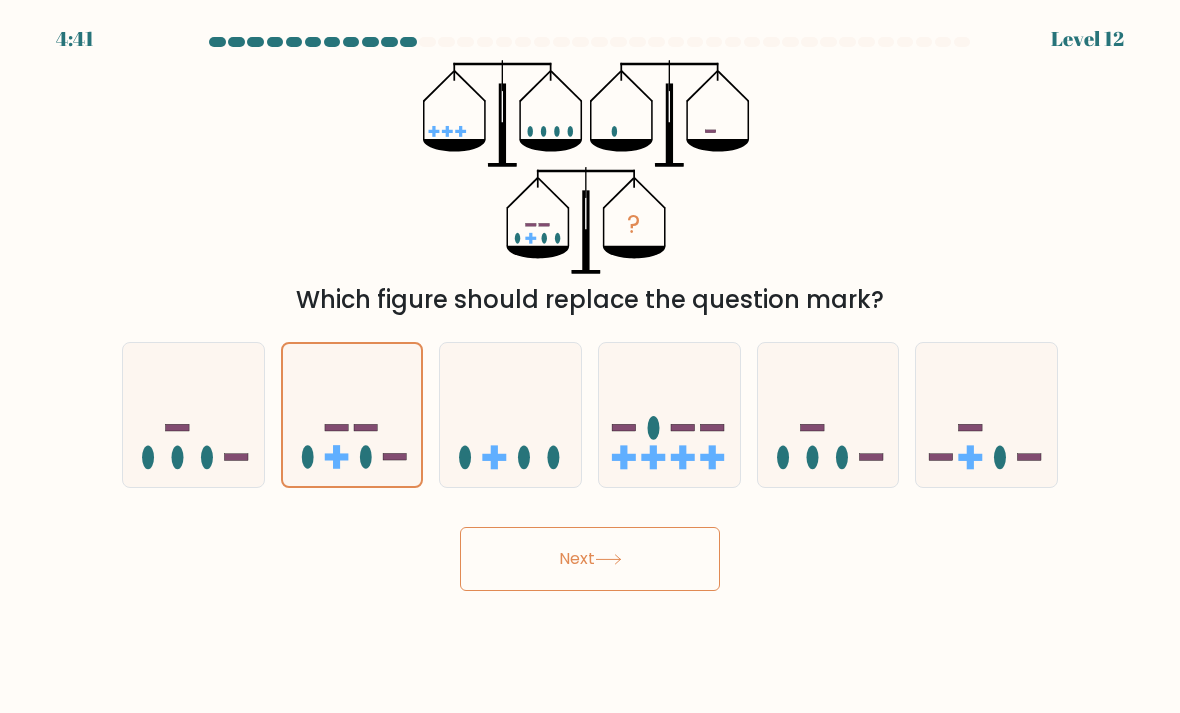 click on "Next" at bounding box center [590, 559] 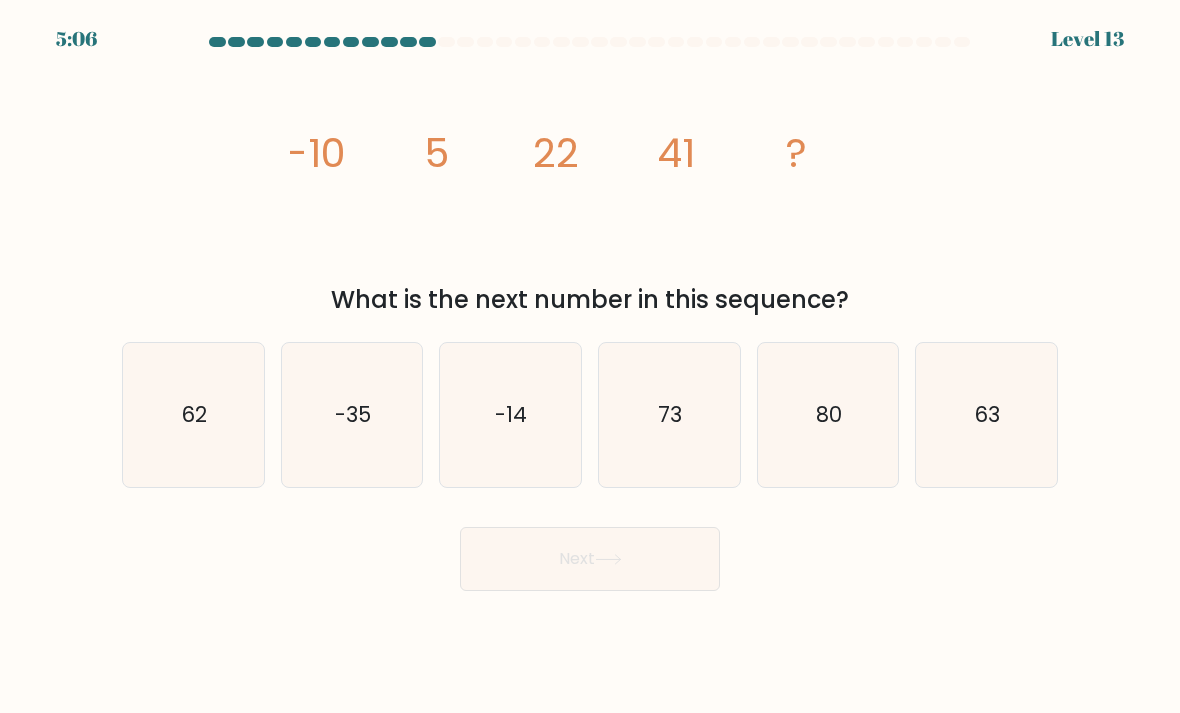 click on "62" 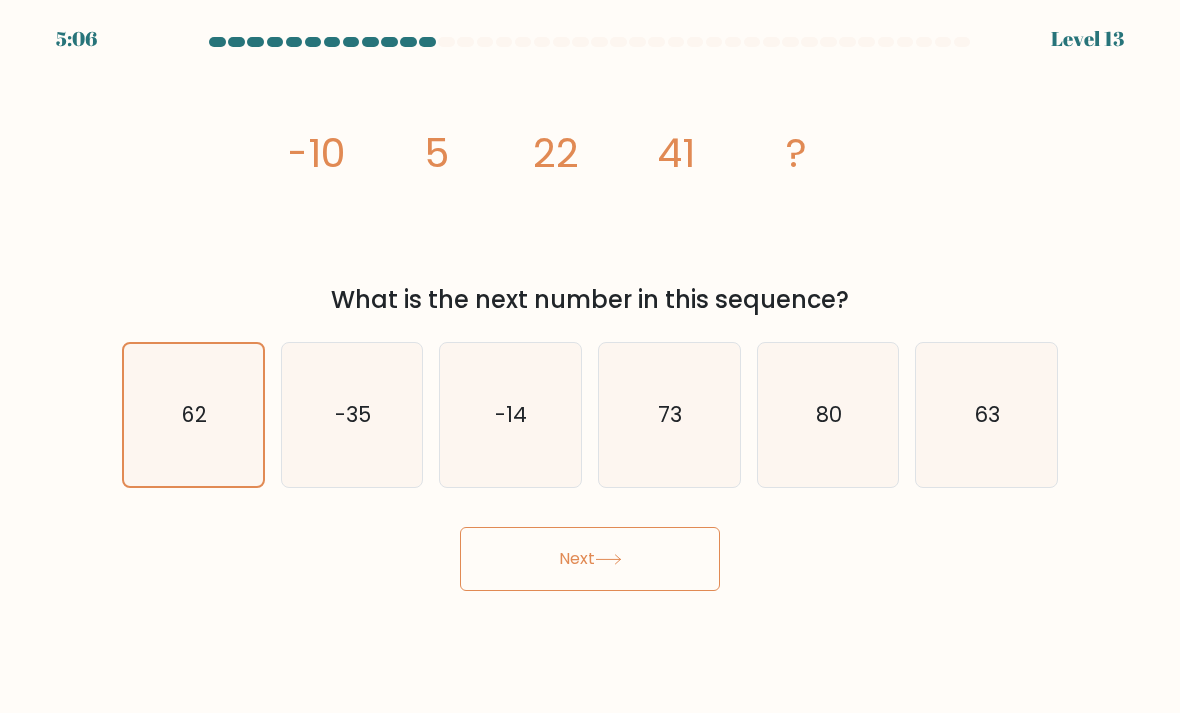 click on "Next" at bounding box center (590, 559) 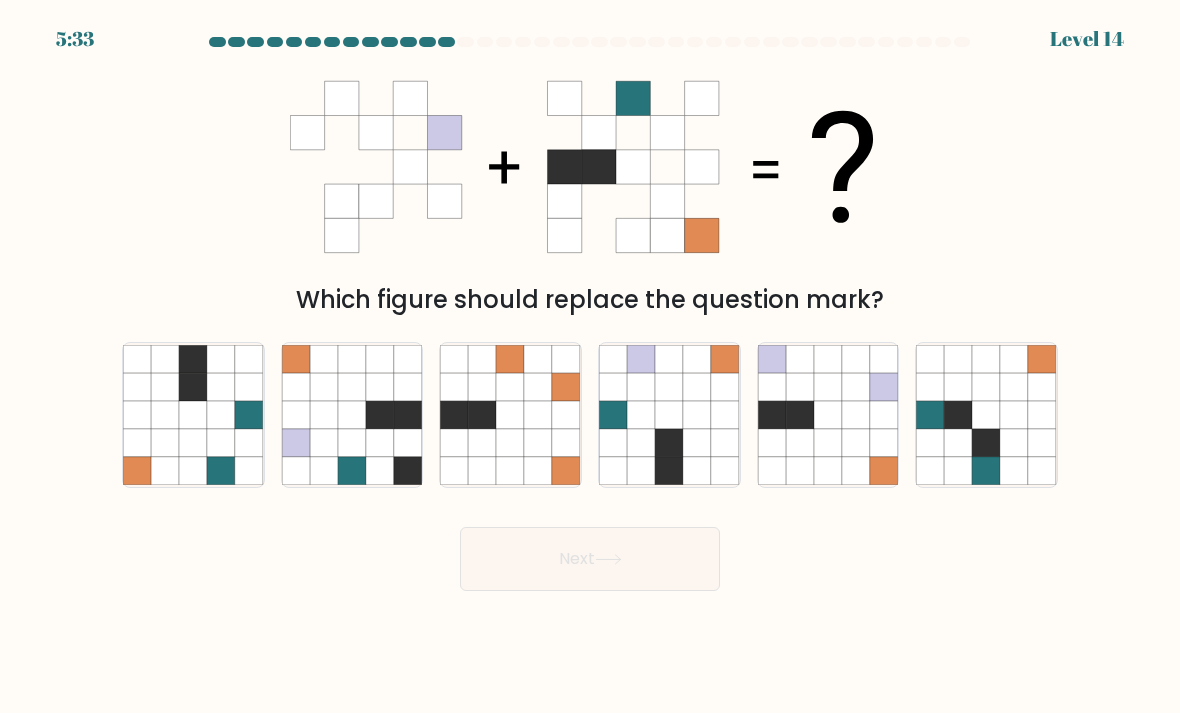 click 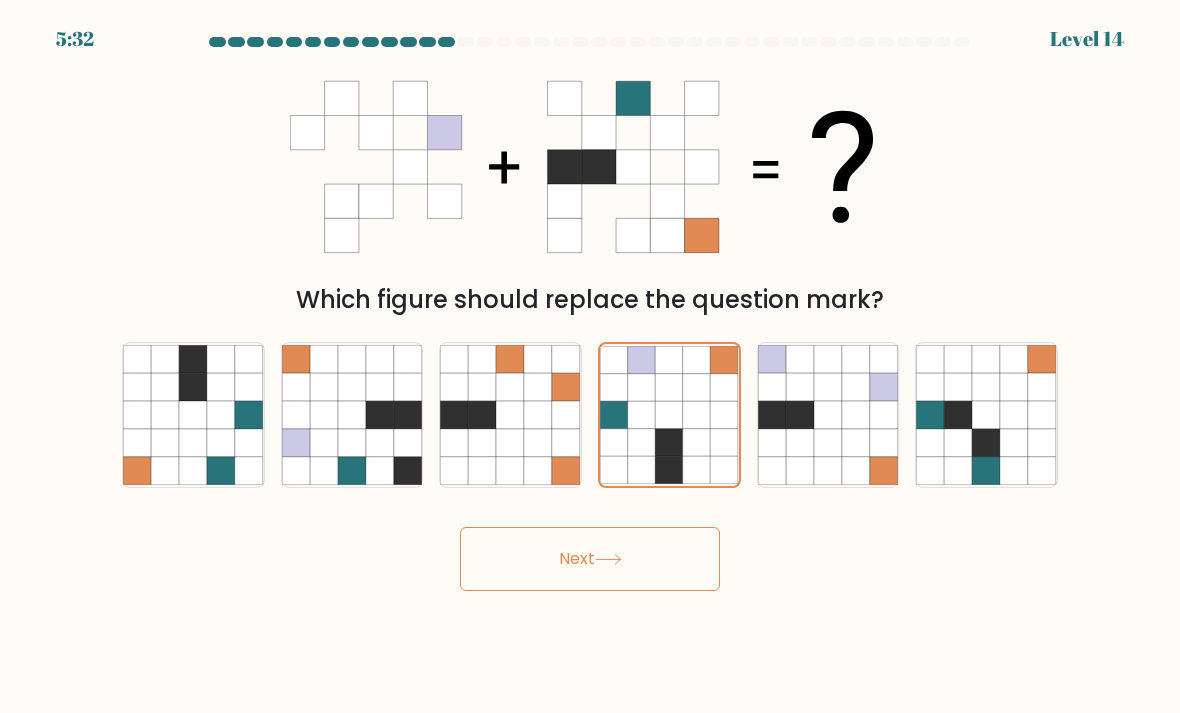 click on "Next" at bounding box center [590, 559] 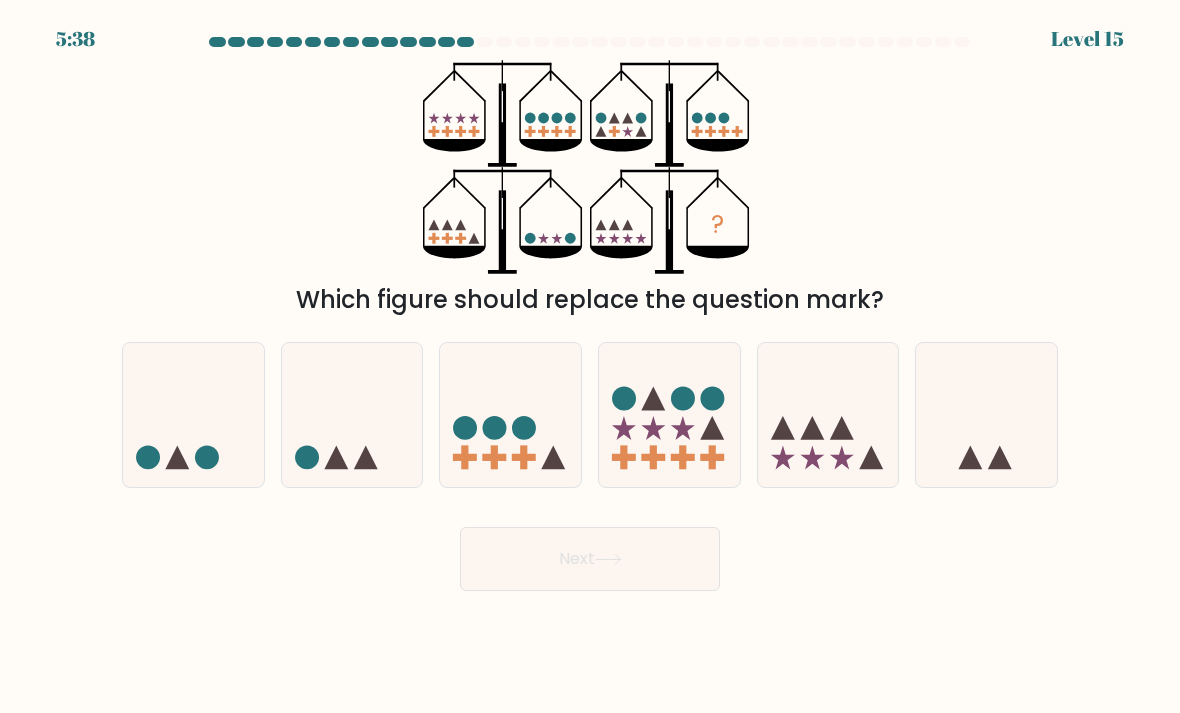 click 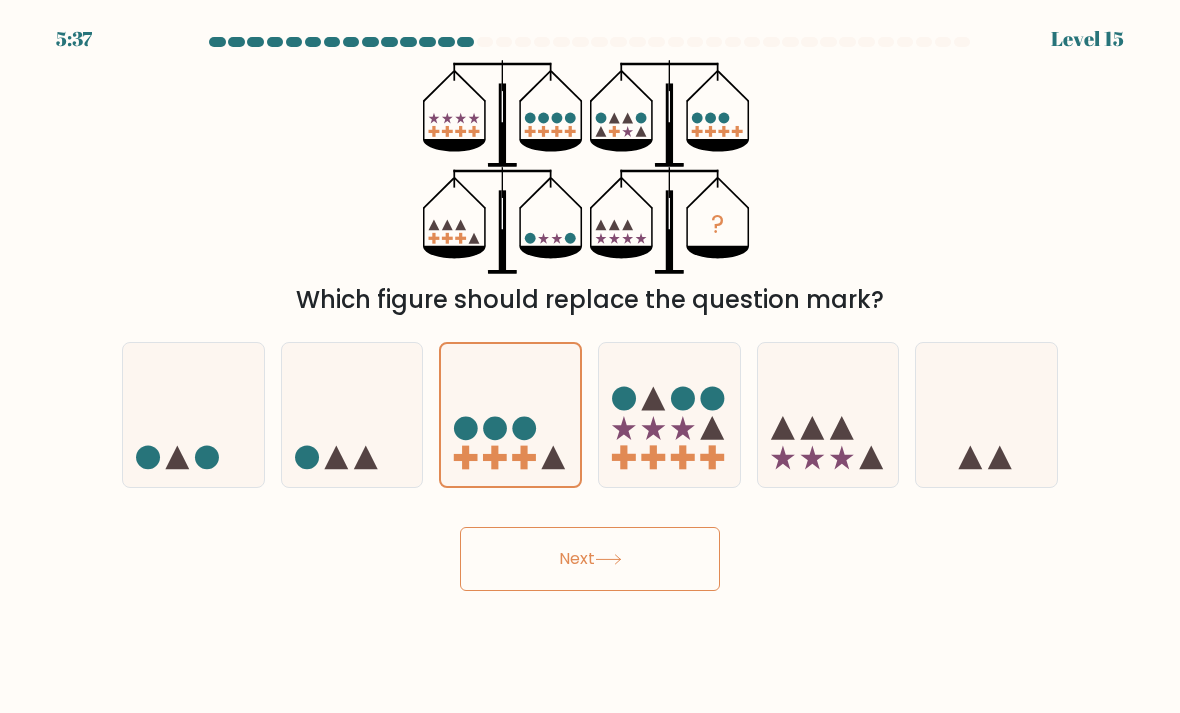 click on "Next" at bounding box center (590, 559) 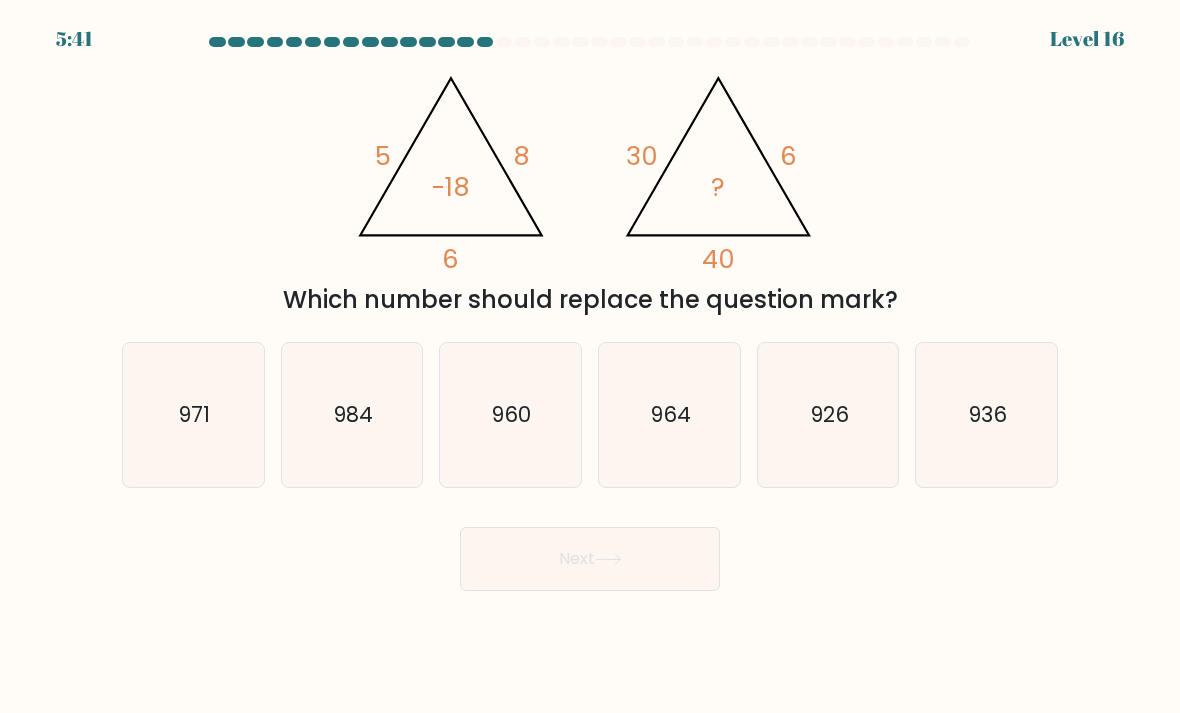 click on "960" 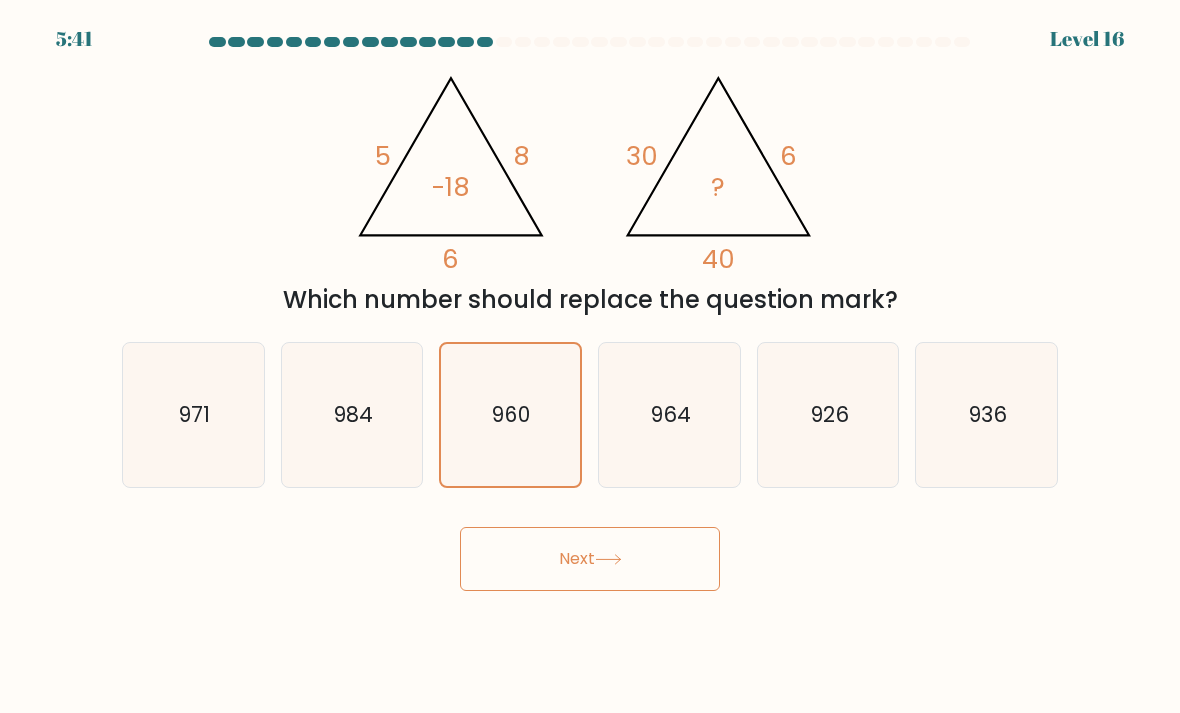 click on "Next" at bounding box center [590, 559] 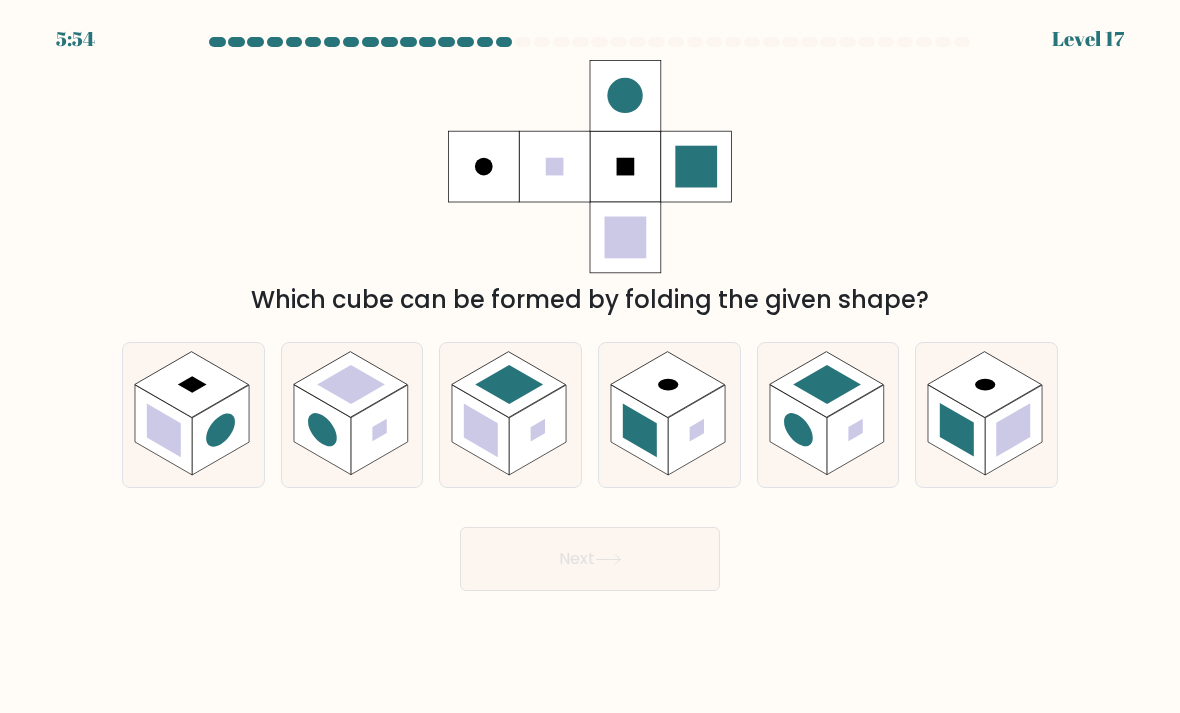 click 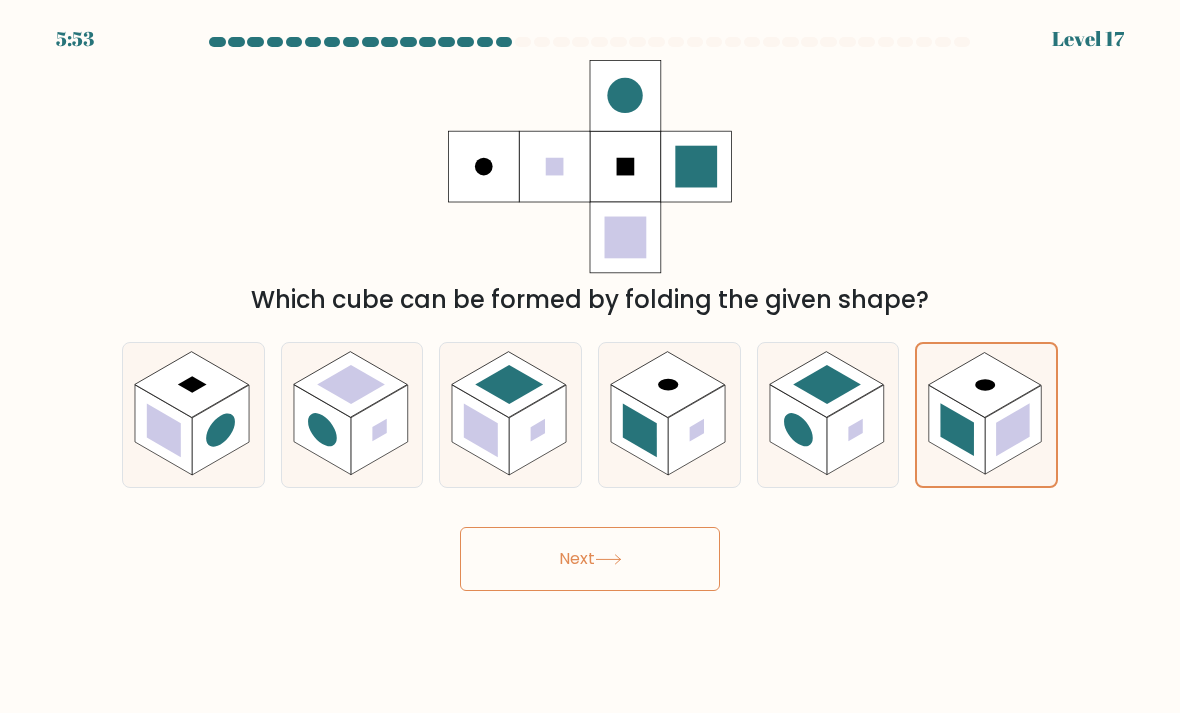 click on "Next" at bounding box center (590, 559) 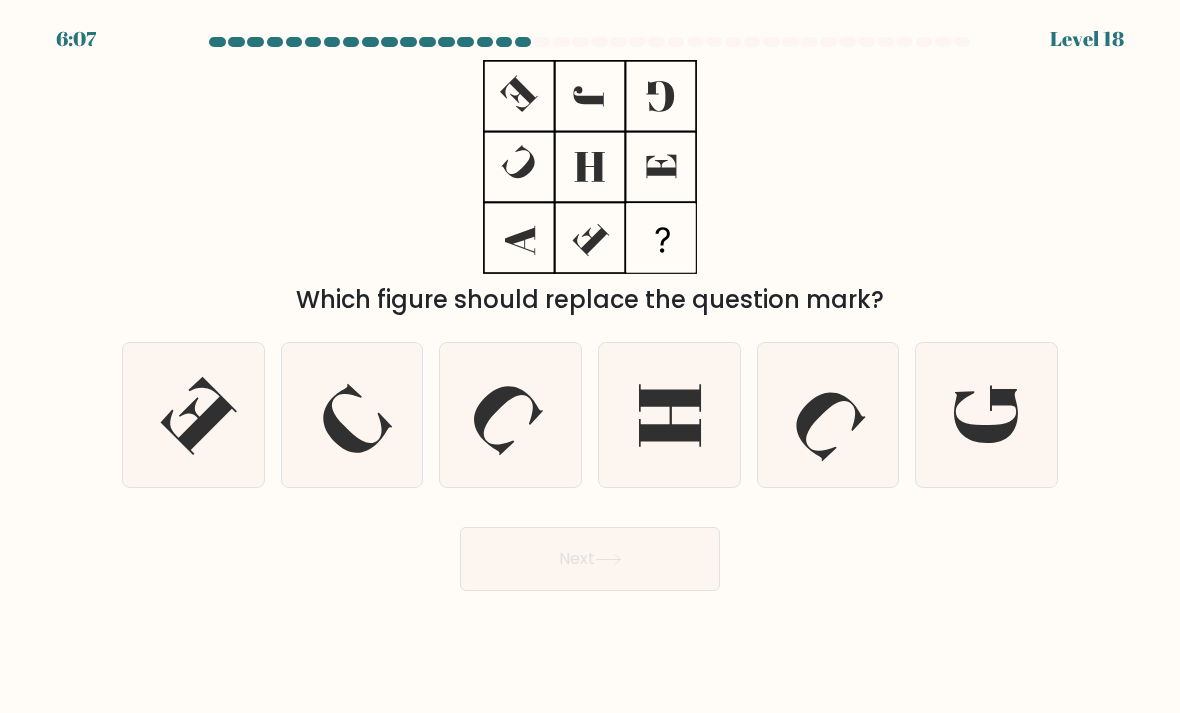 click 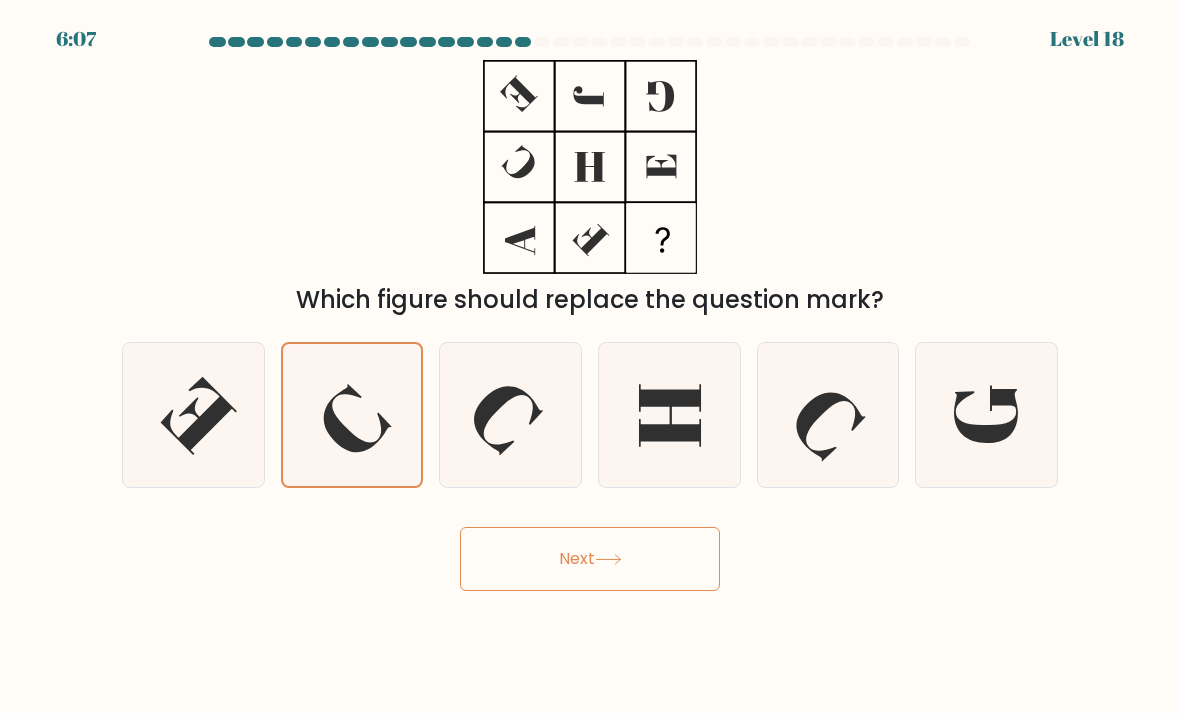 click on "Next" at bounding box center (590, 559) 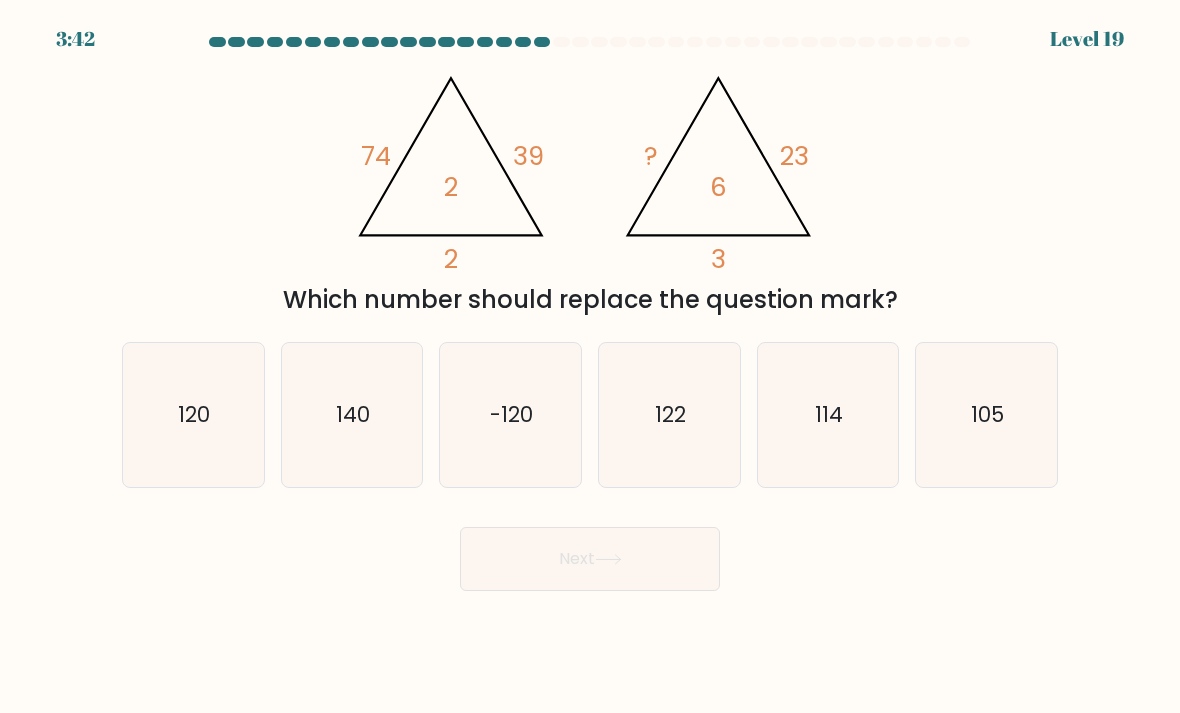 click on "-120" 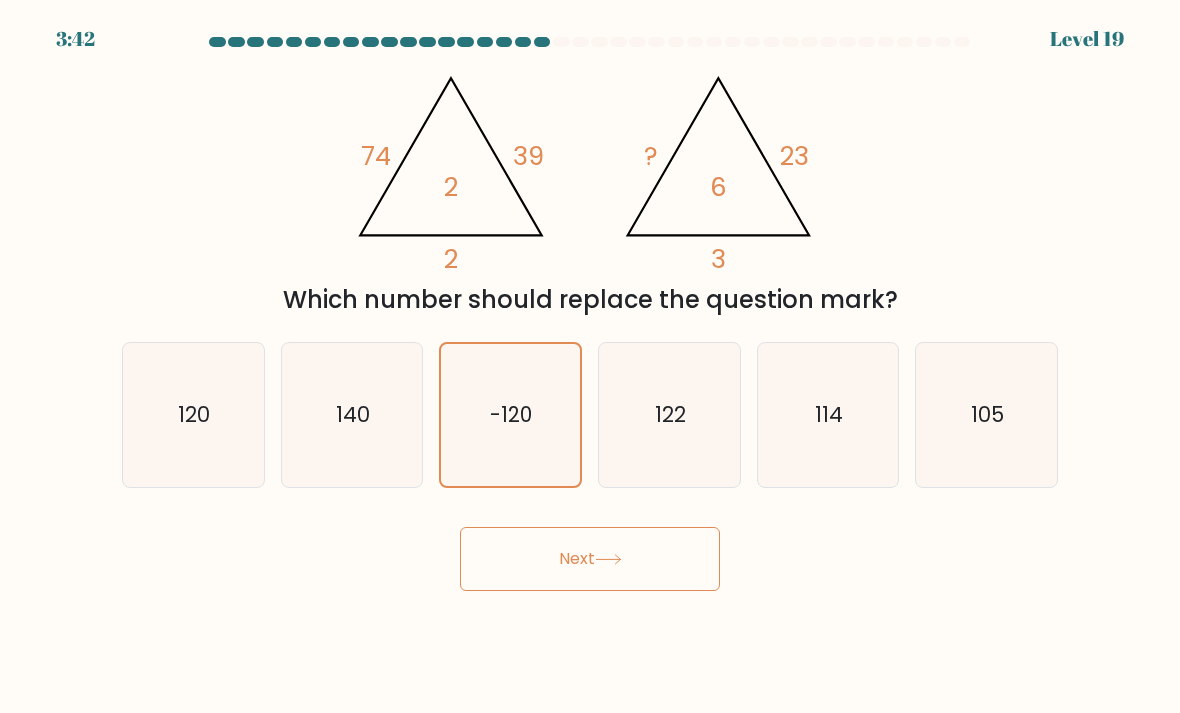 click on "Next" at bounding box center [590, 559] 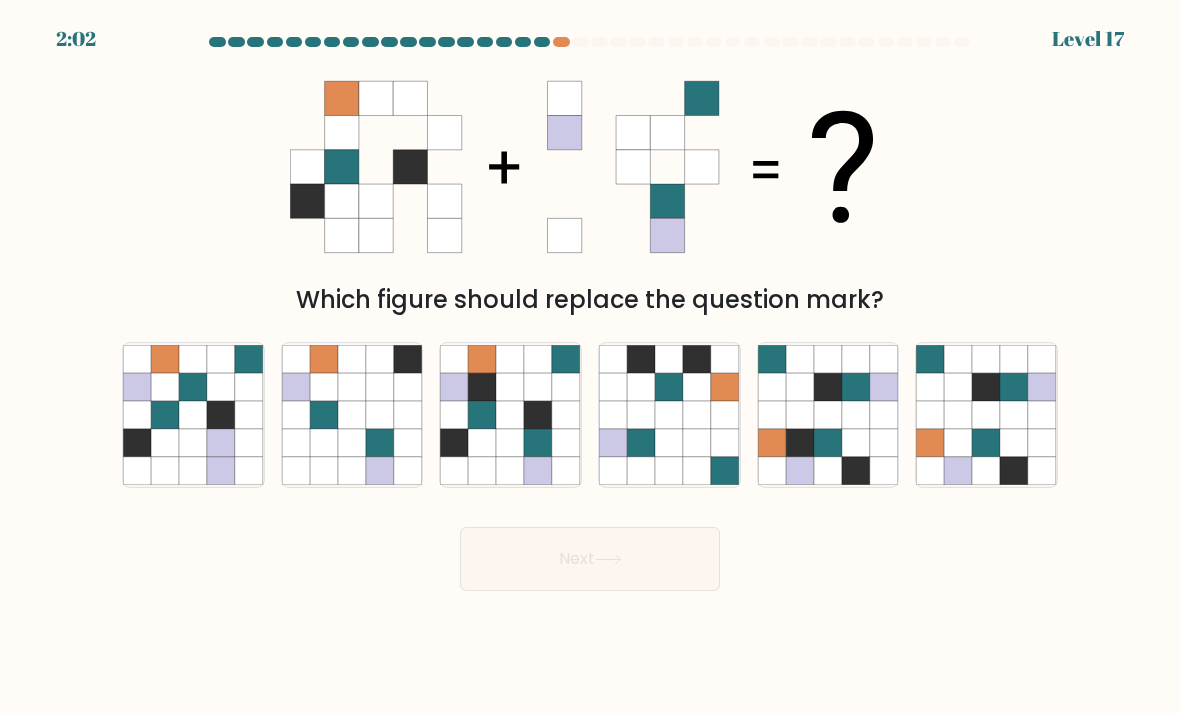 click 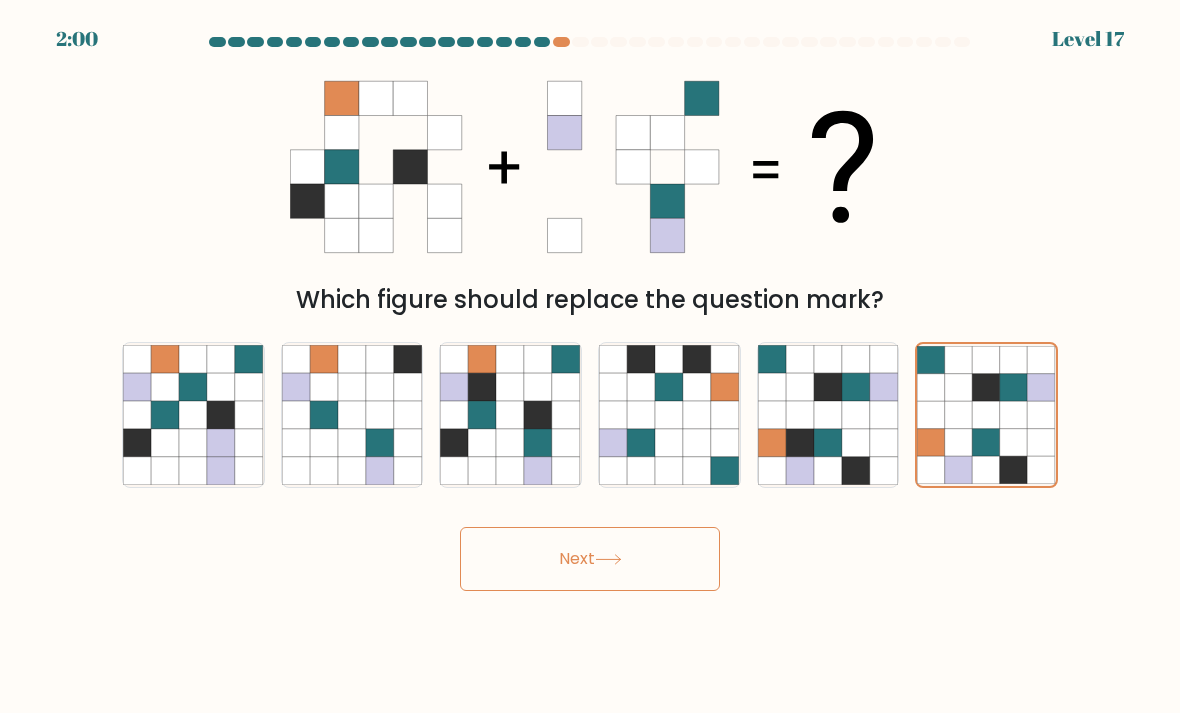 click on "Next" at bounding box center [590, 559] 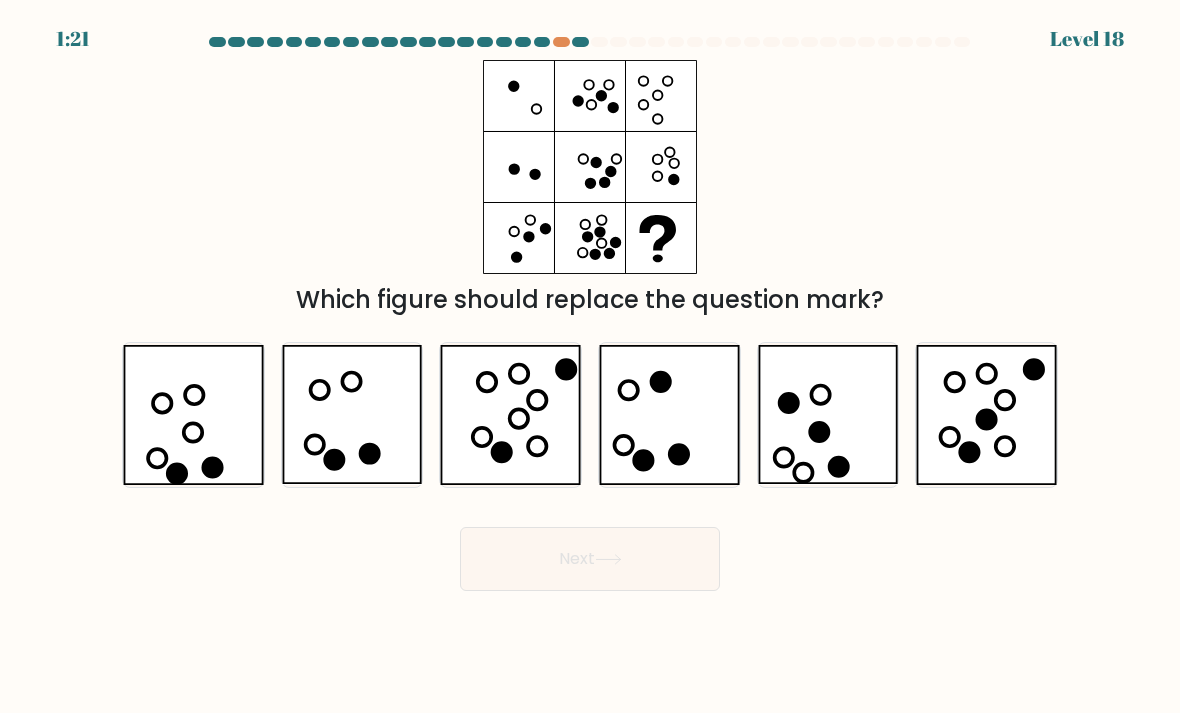 click 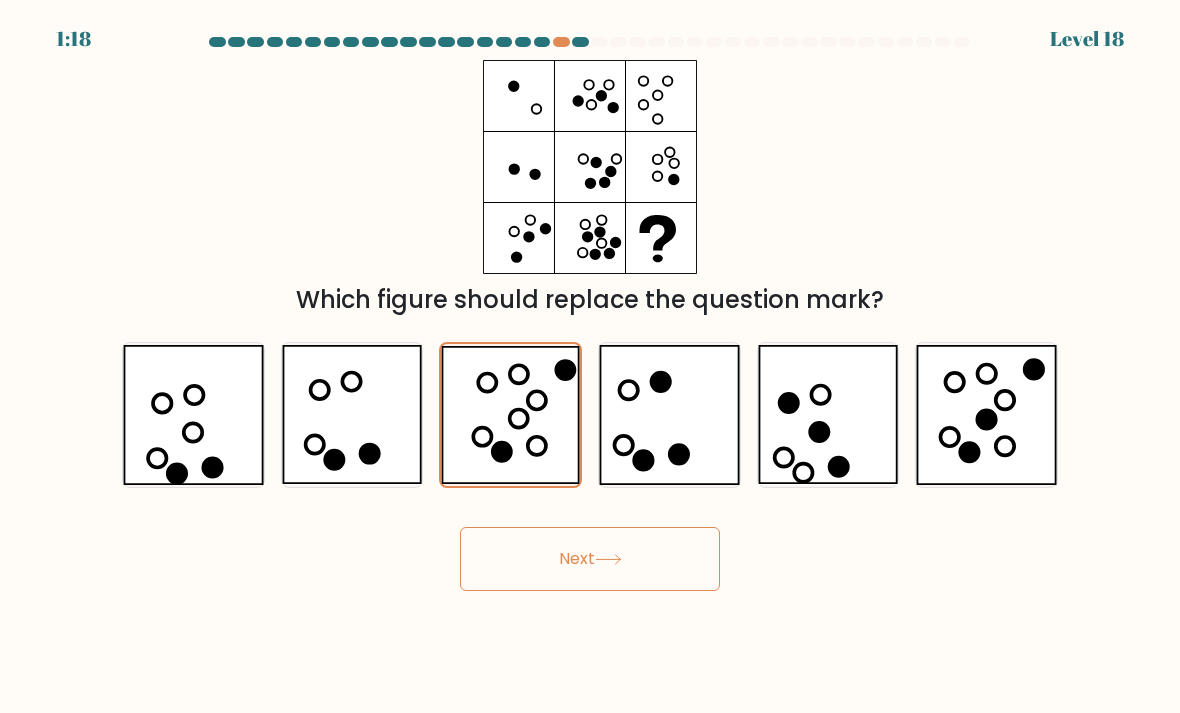 click on "Next" at bounding box center [590, 559] 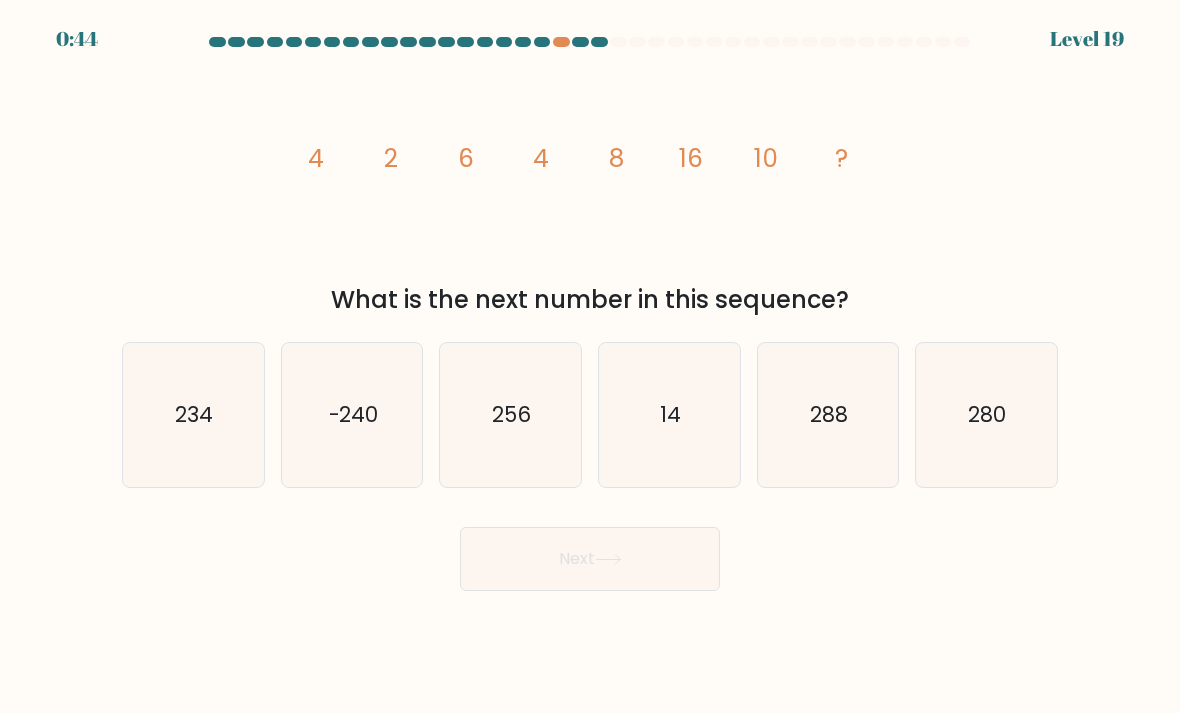 click on "14" 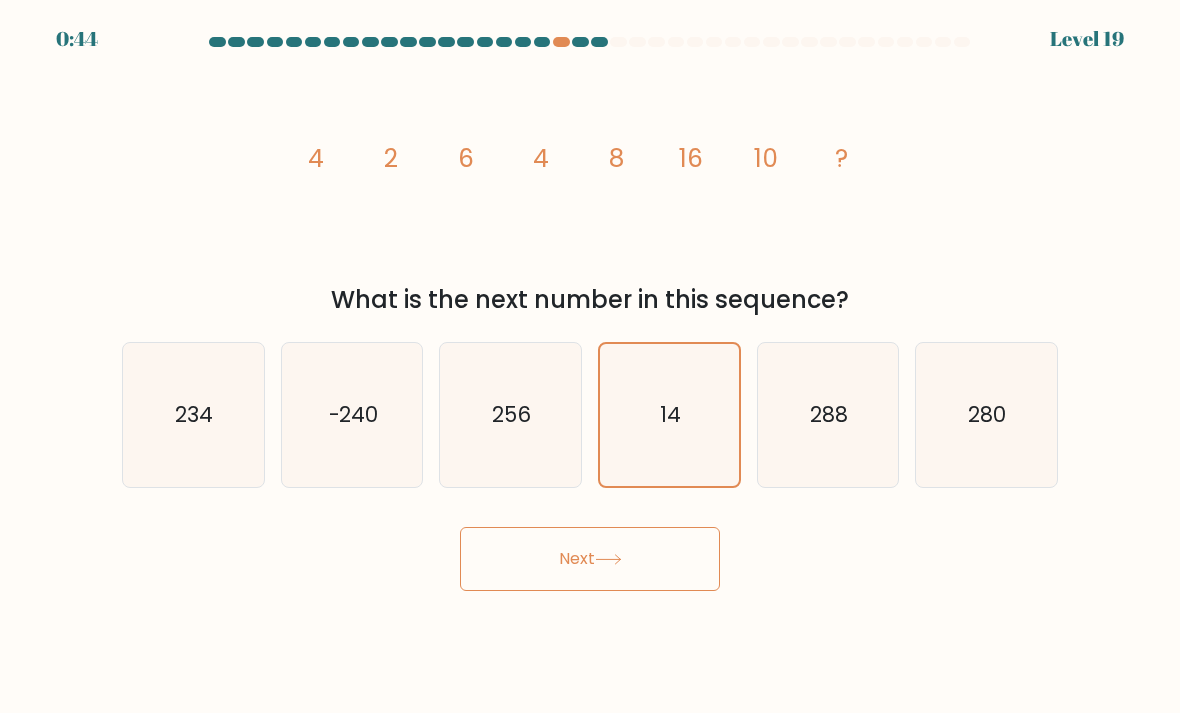 click on "Next" at bounding box center (590, 559) 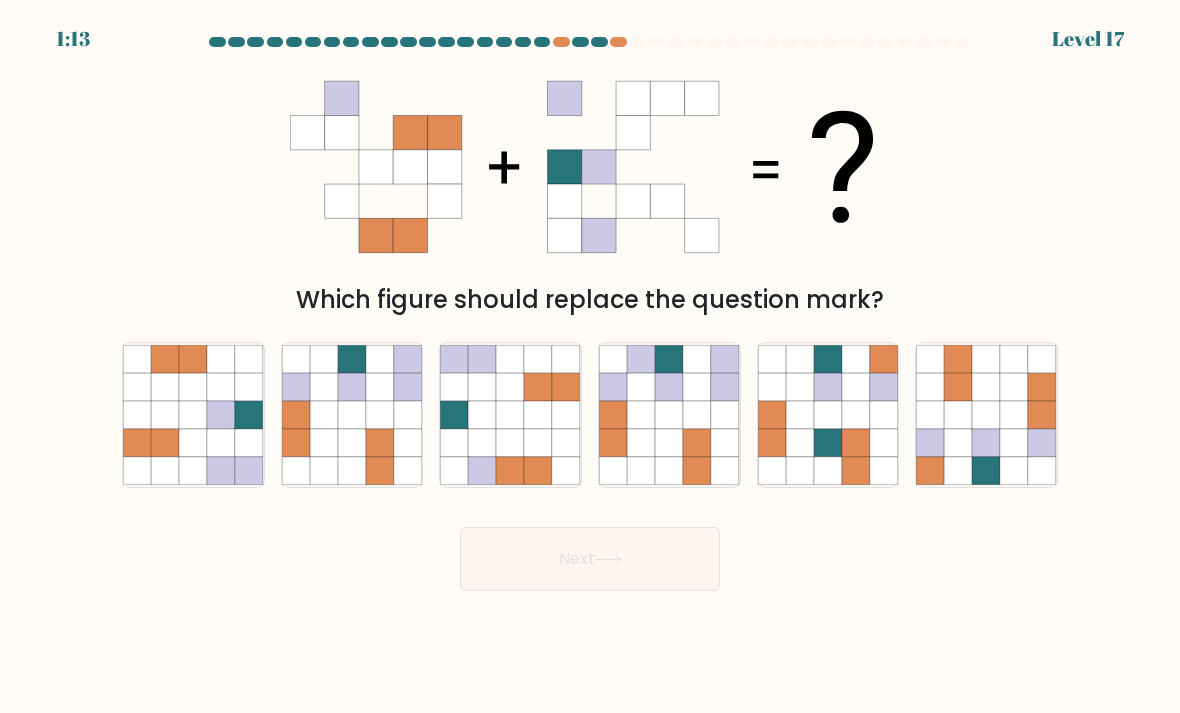 click 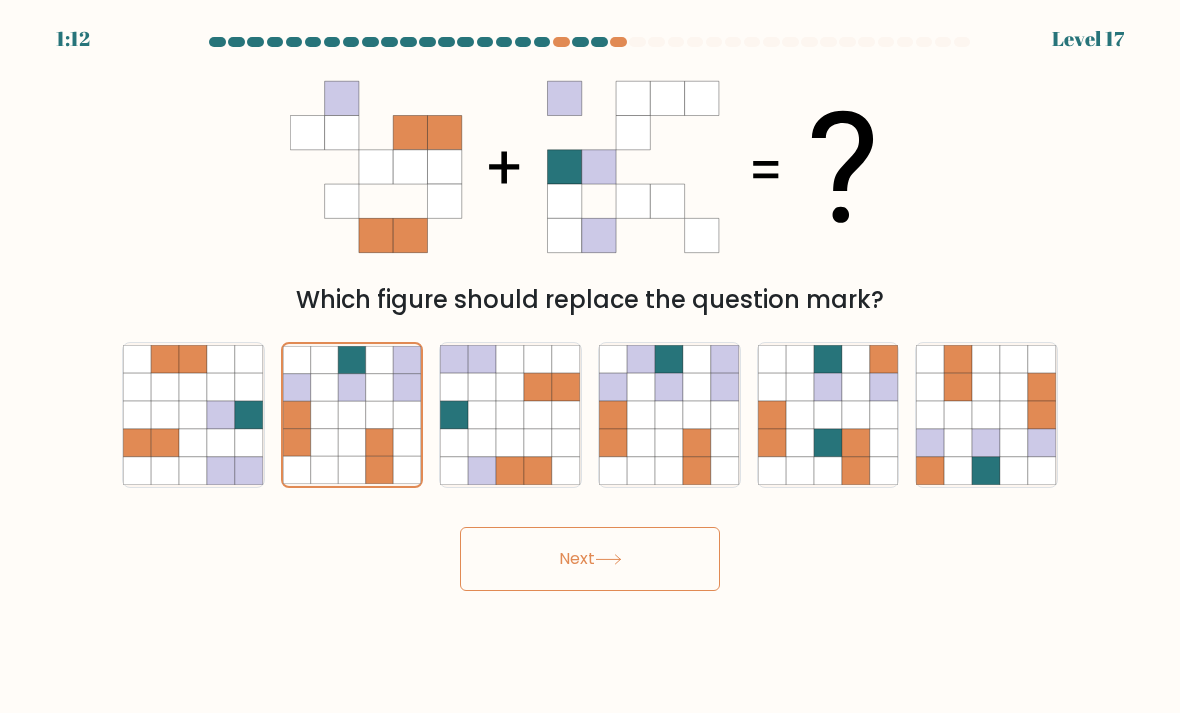 click on "Next" at bounding box center (590, 559) 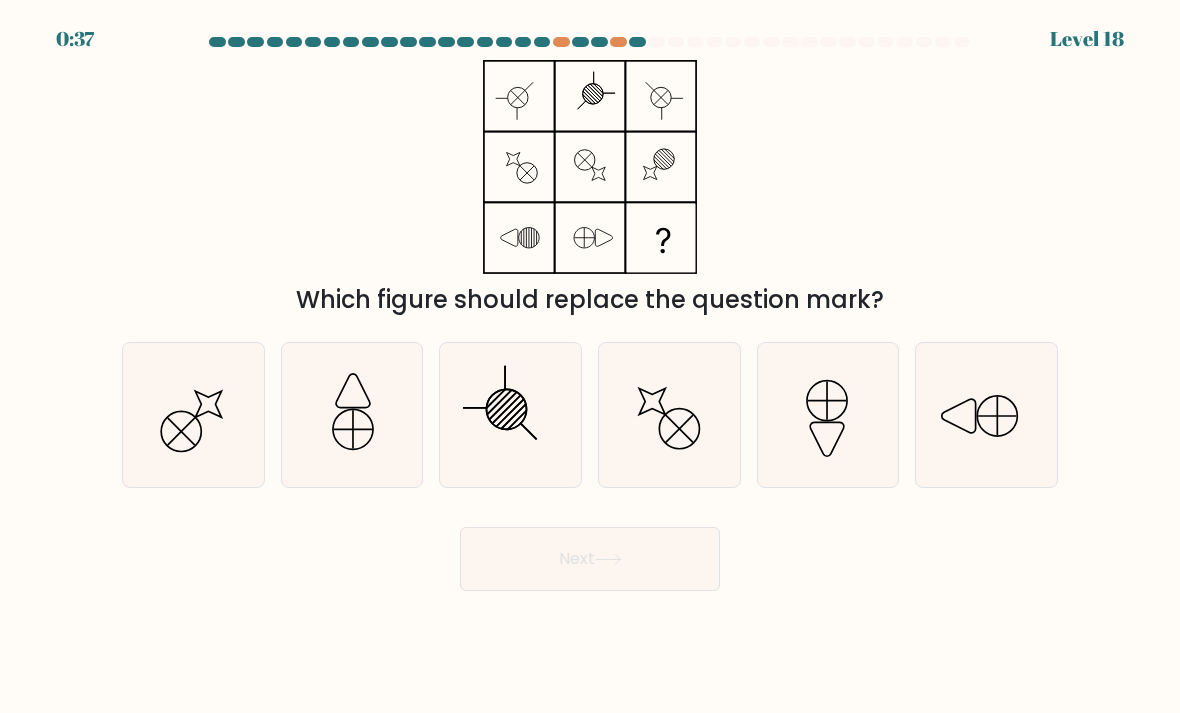 click 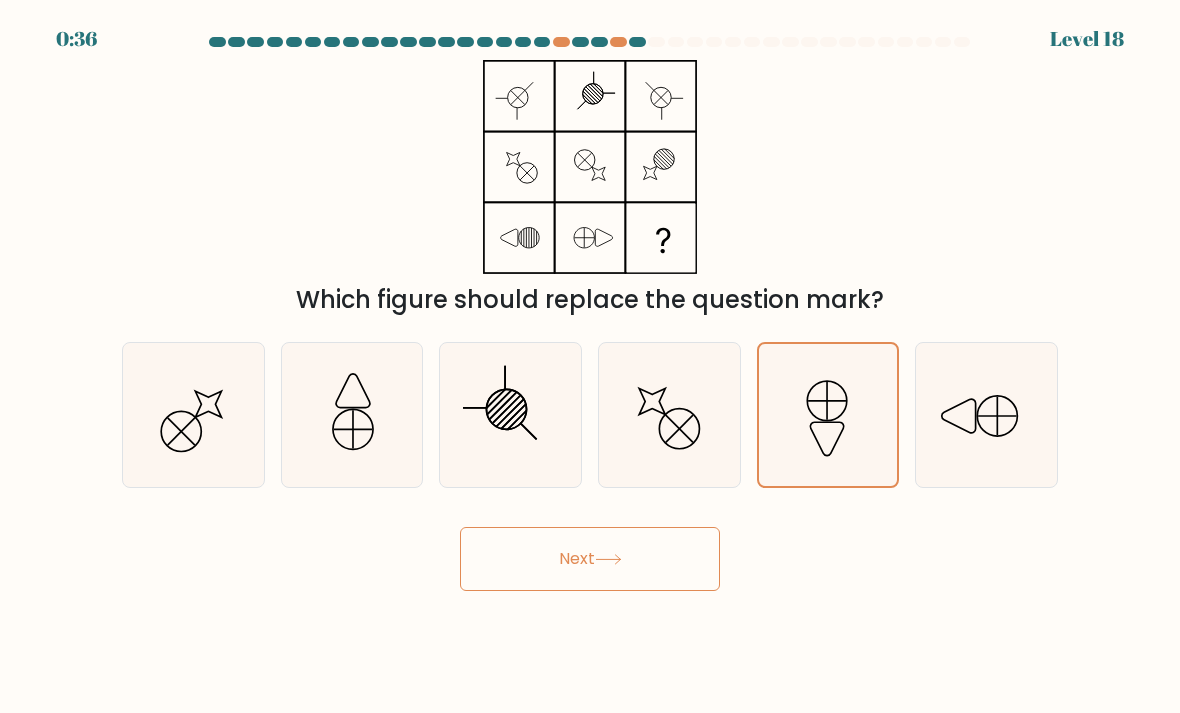 click on "Next" at bounding box center [590, 559] 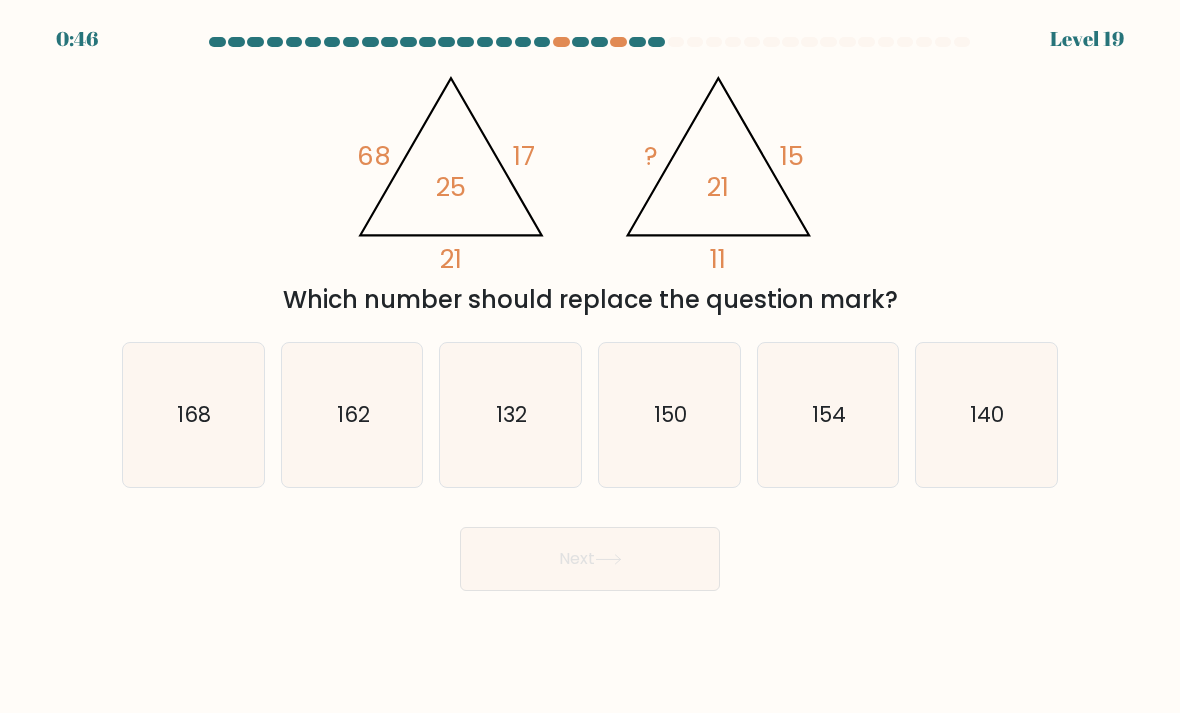 click on "150" 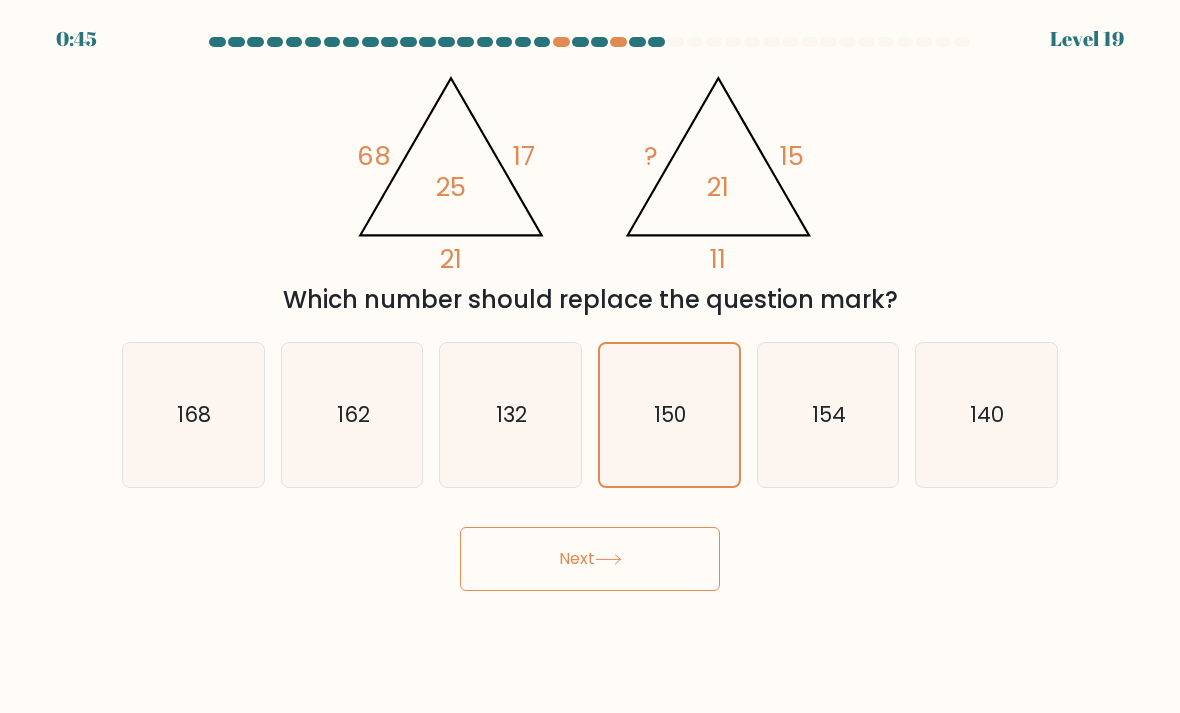 click on "Next" at bounding box center (590, 559) 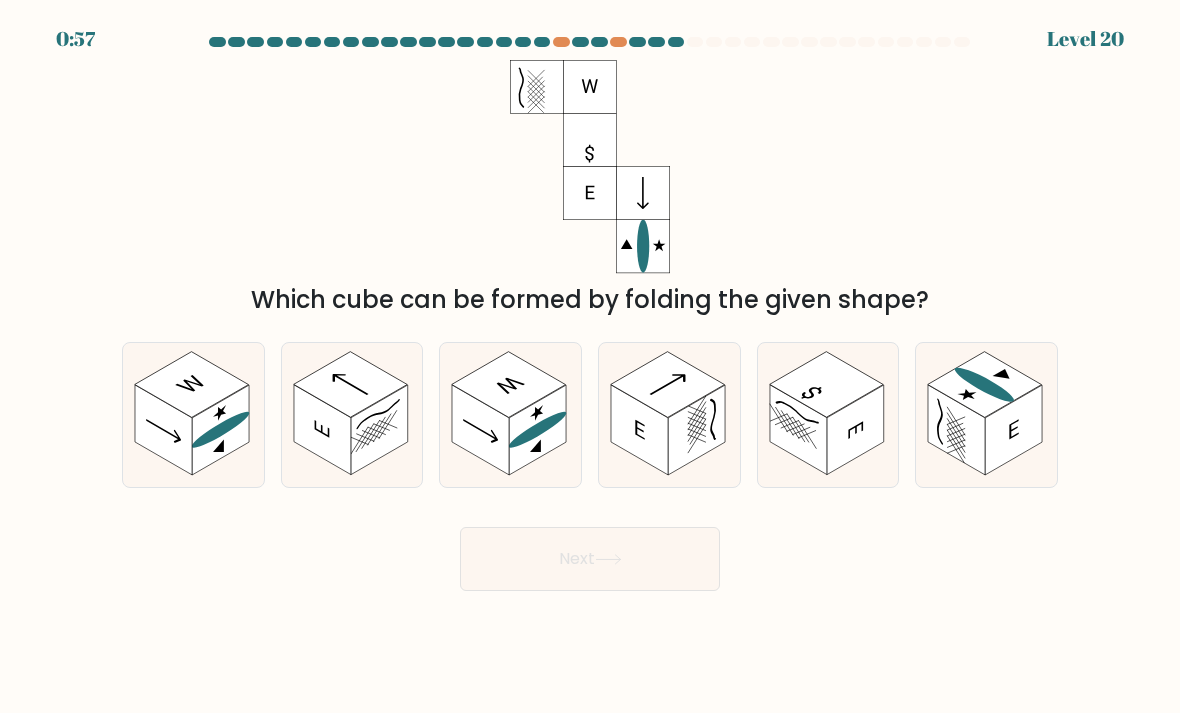 click 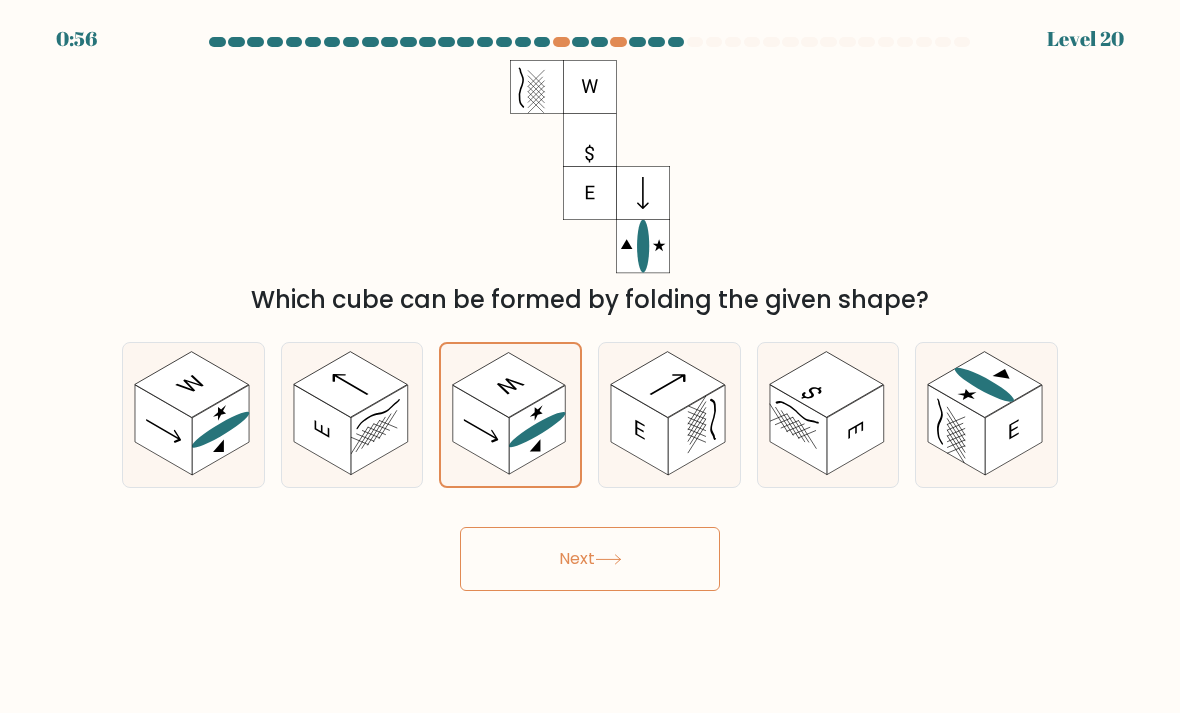 click on "Next" at bounding box center [590, 559] 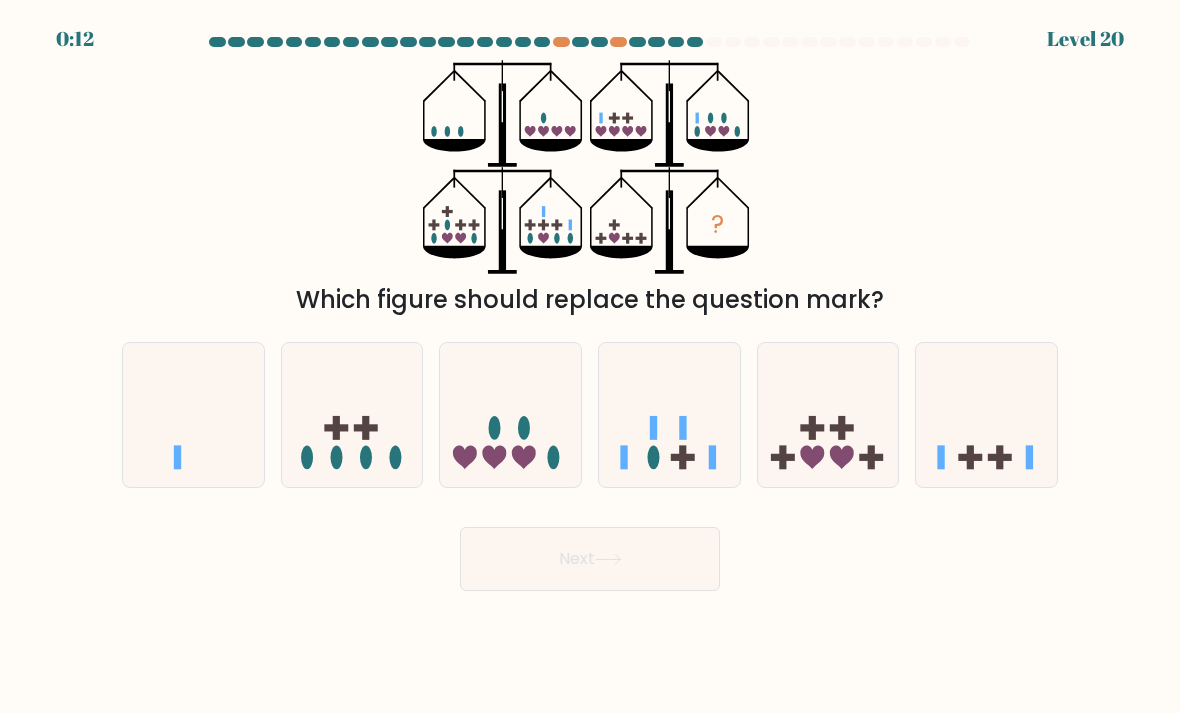 click 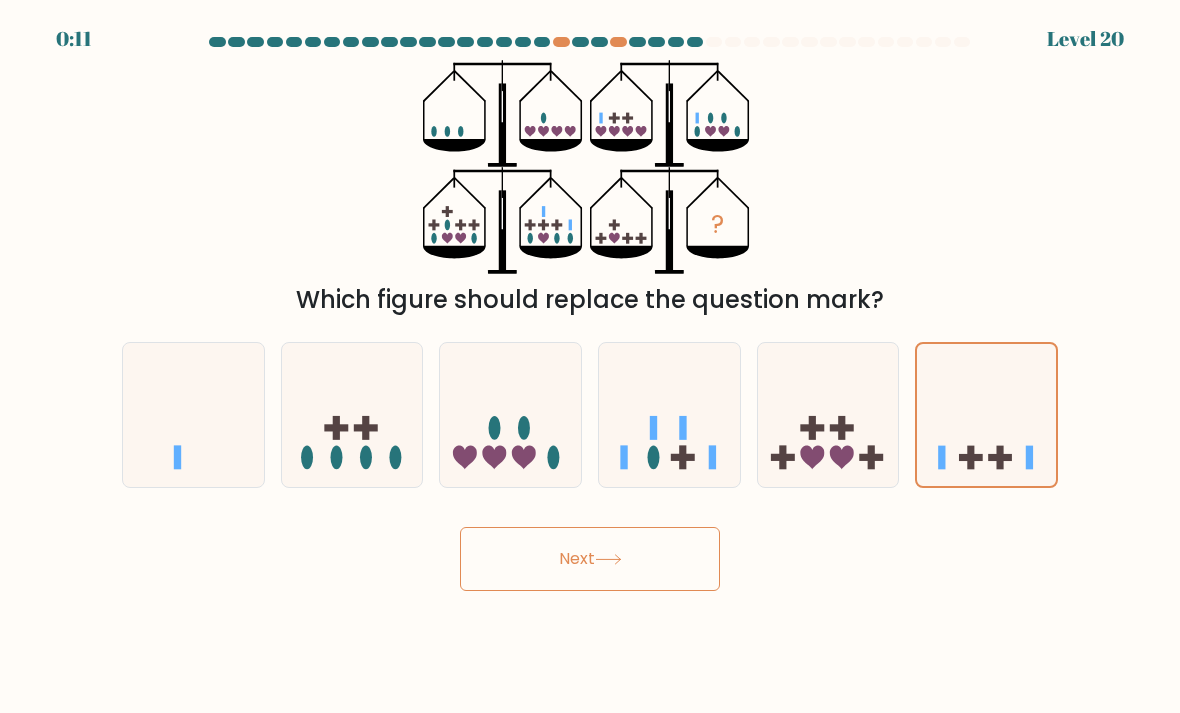 click on "Next" at bounding box center [590, 559] 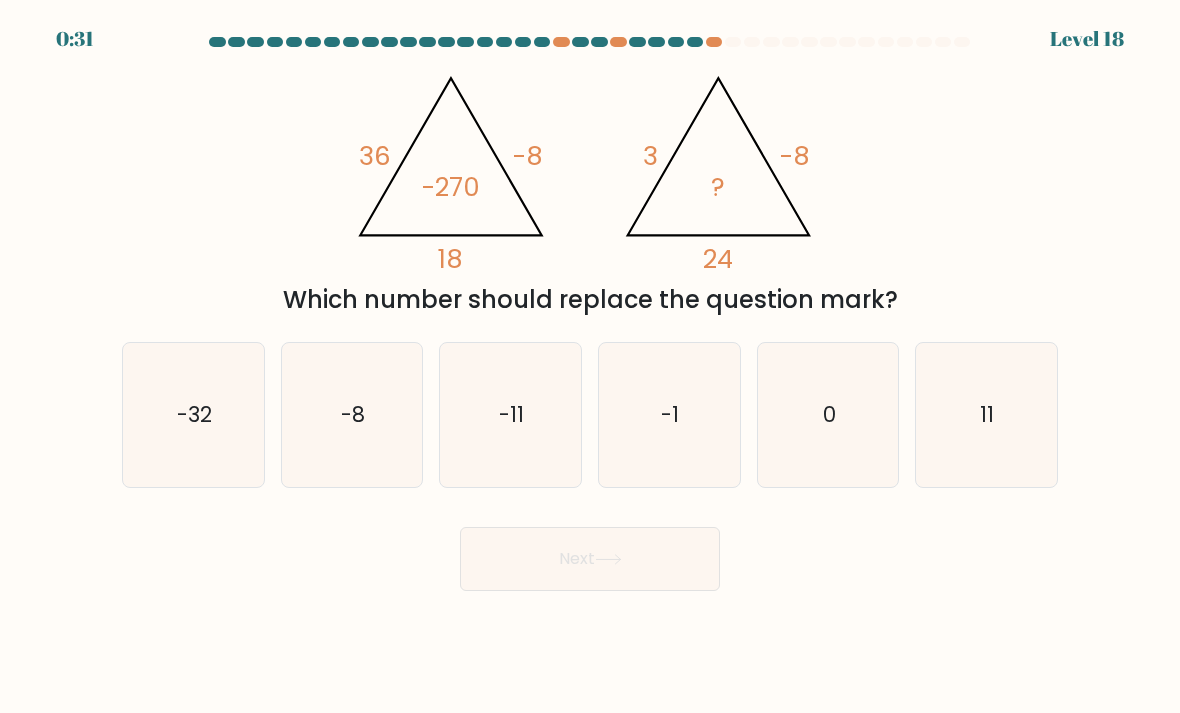 click on "0" 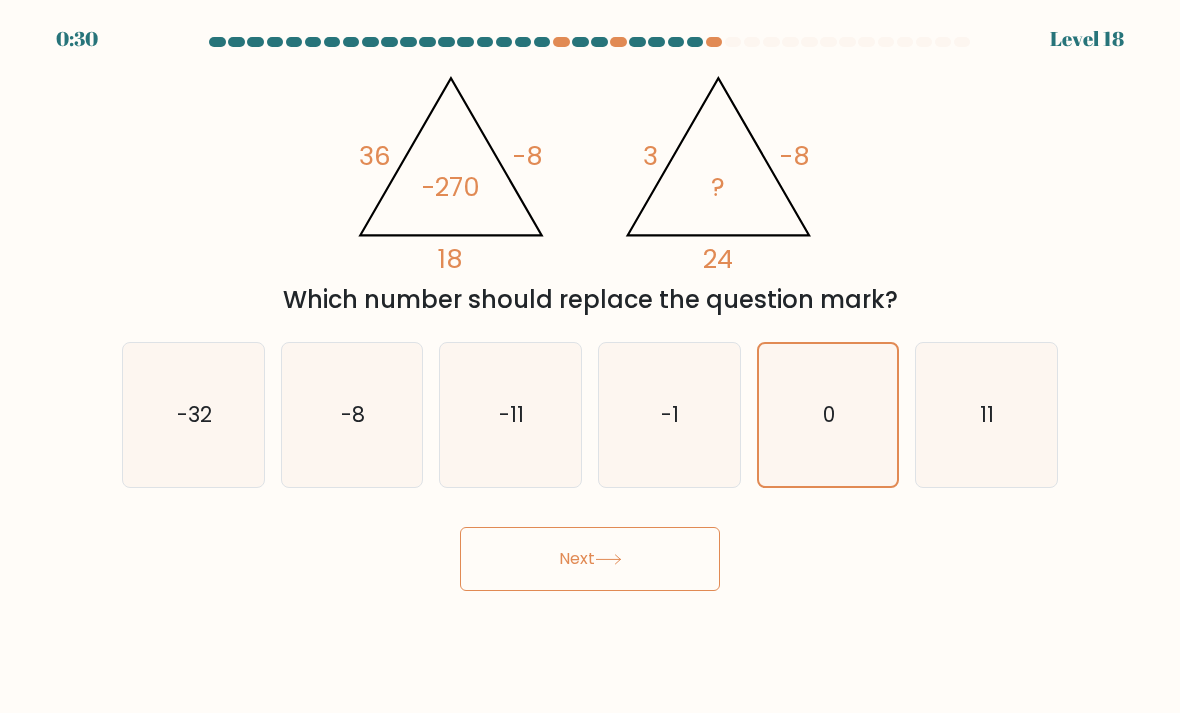 click on "Next" at bounding box center (590, 559) 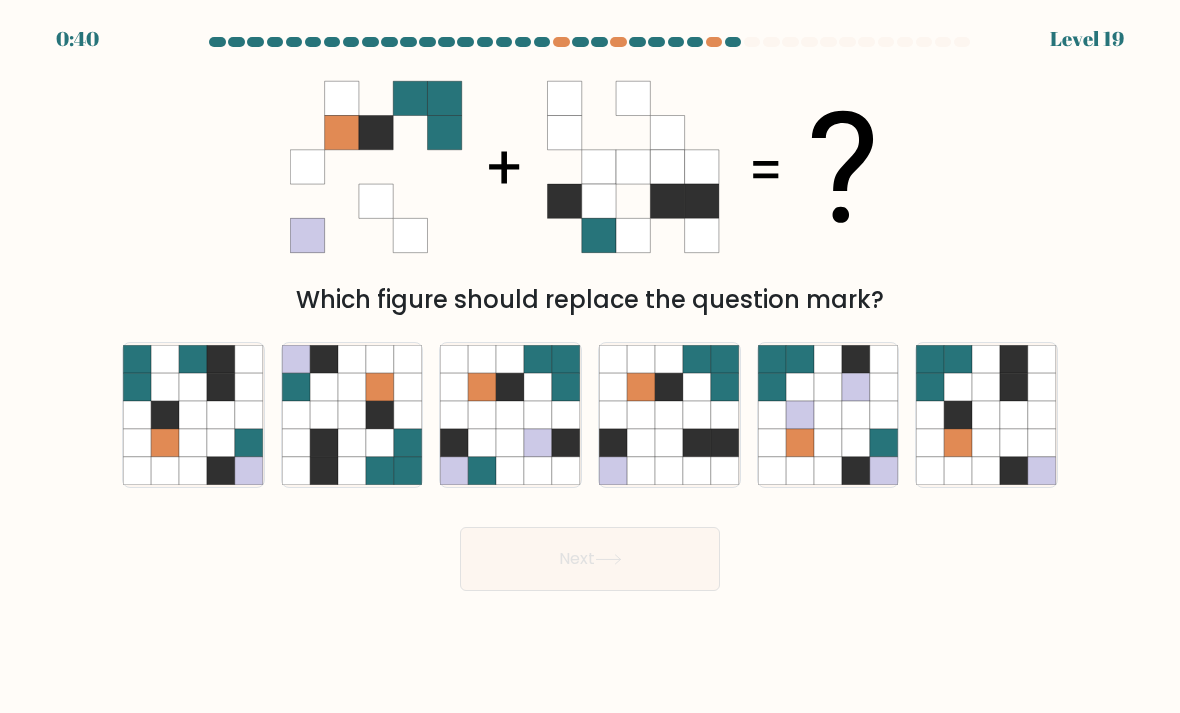 scroll, scrollTop: 5, scrollLeft: 0, axis: vertical 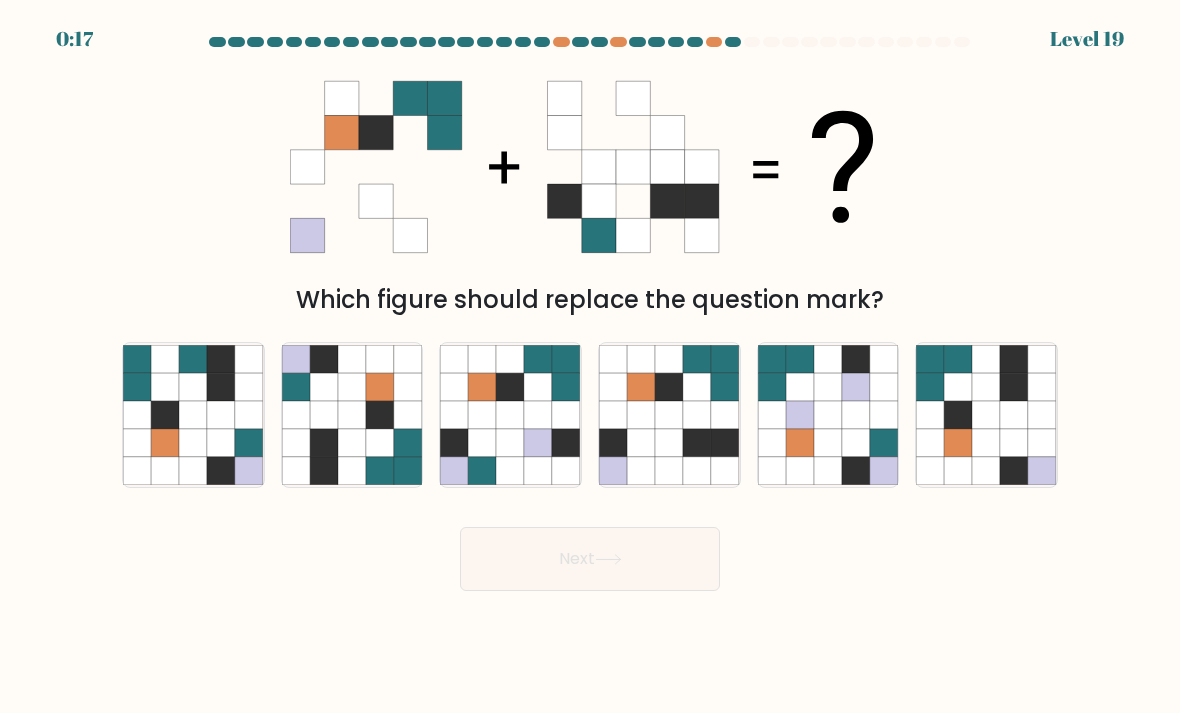 click 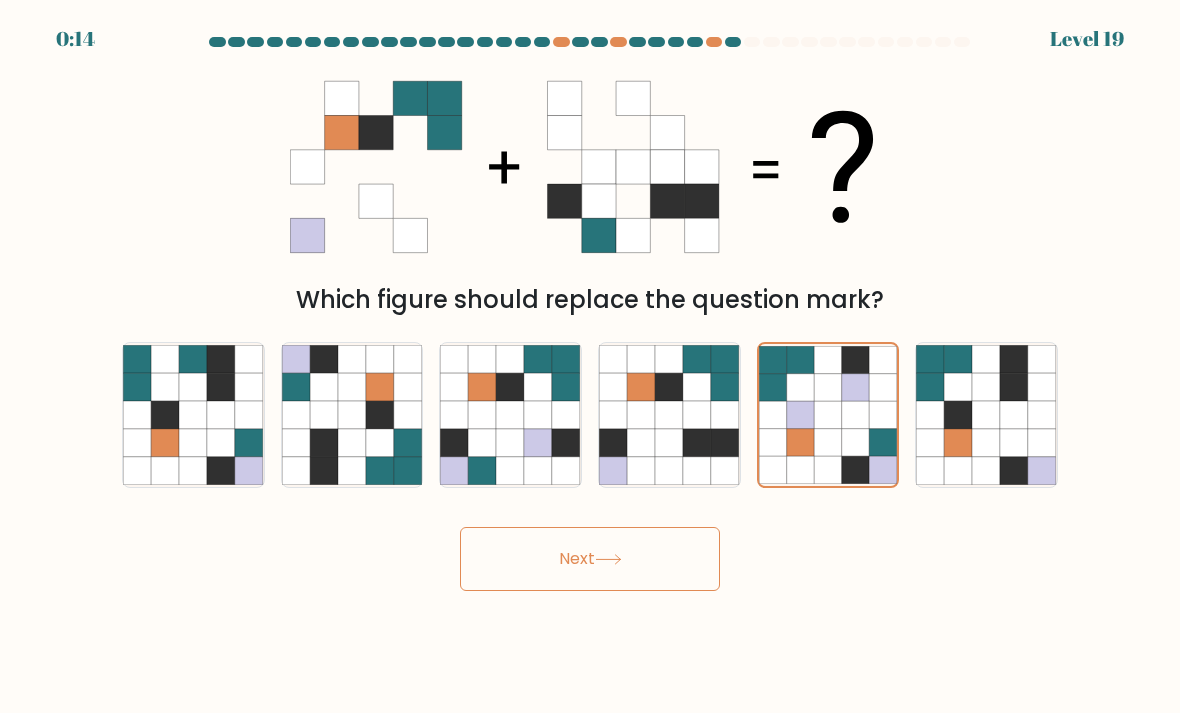 click 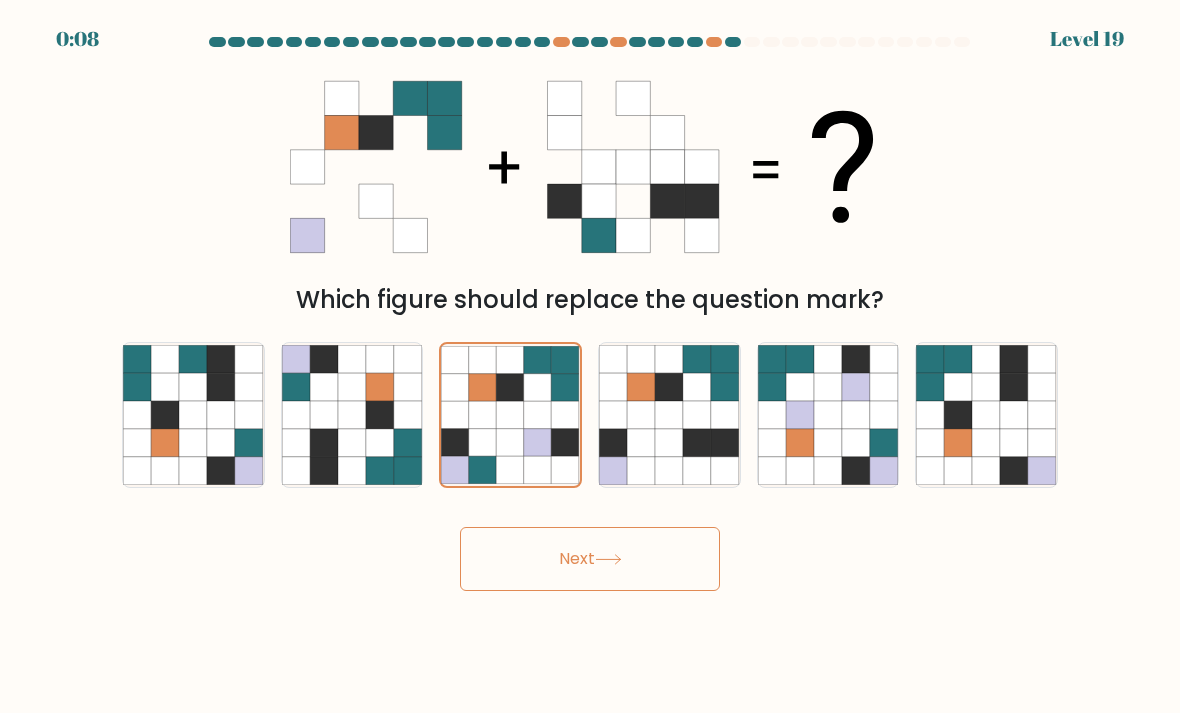 click 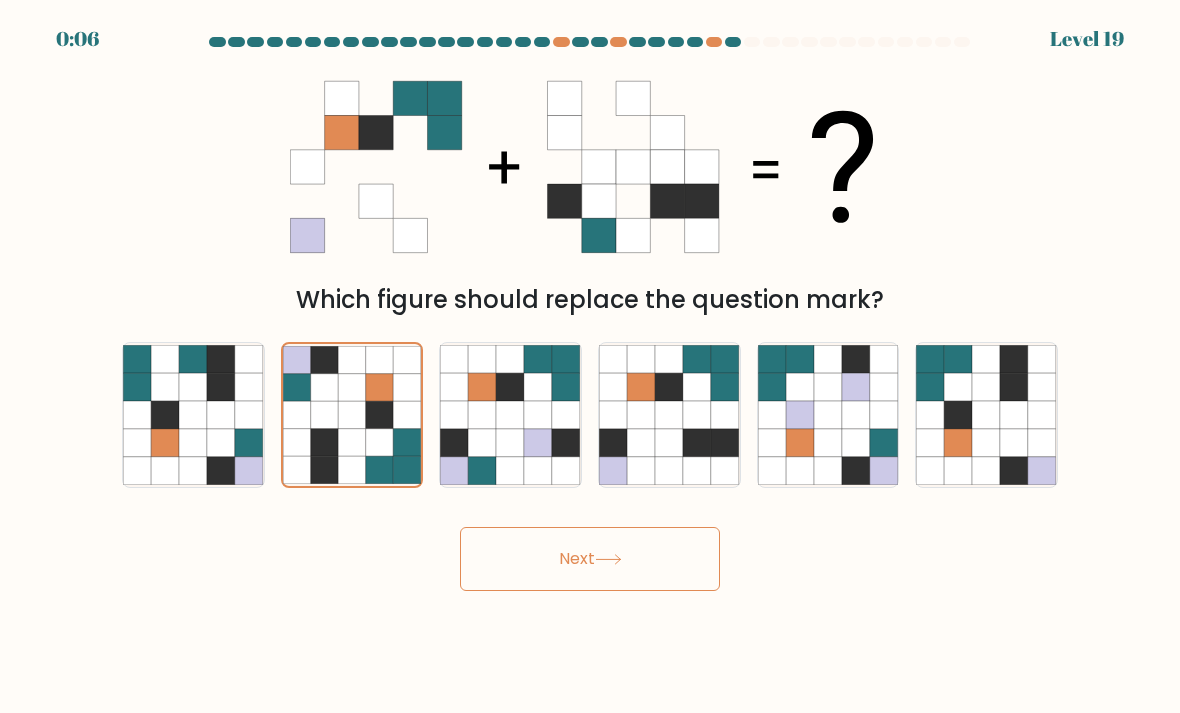 click on "Next" at bounding box center (590, 559) 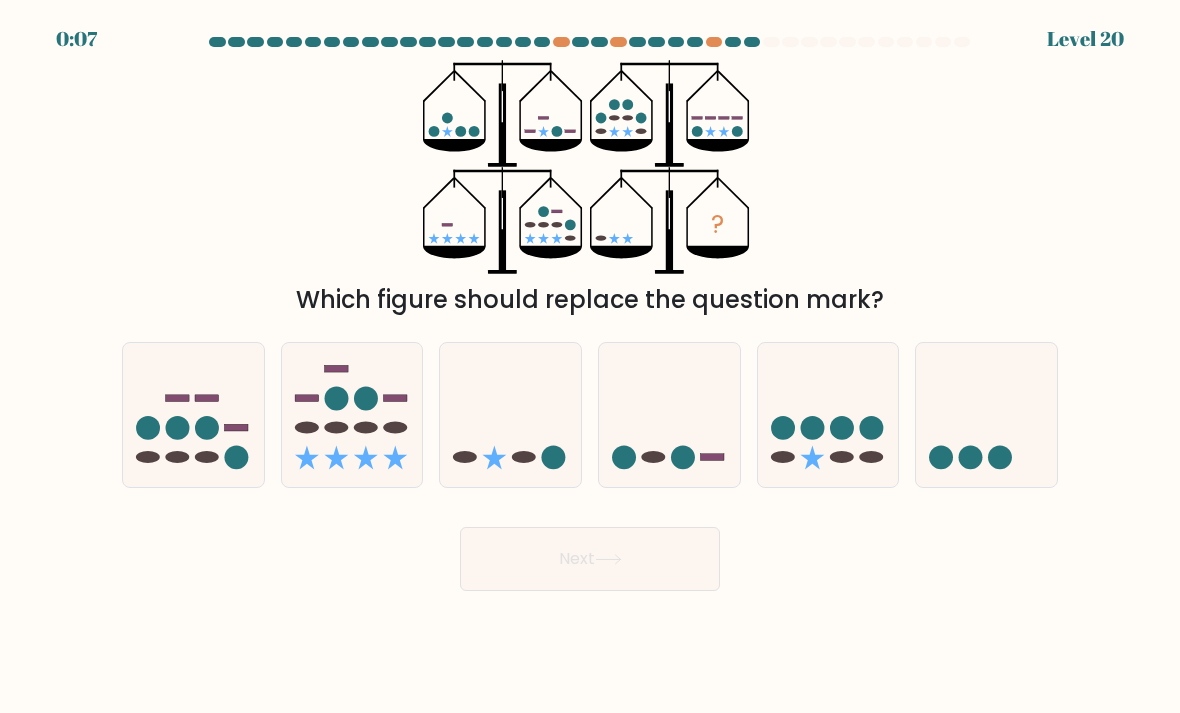 click 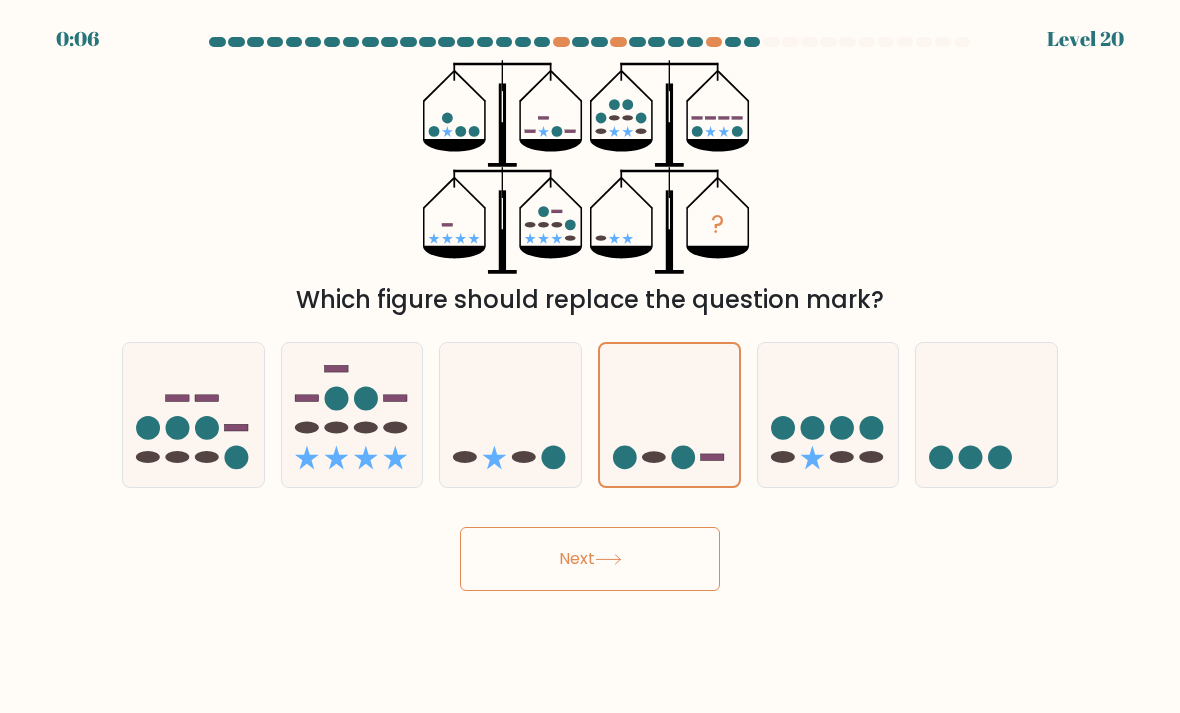 click on "Next" at bounding box center [590, 559] 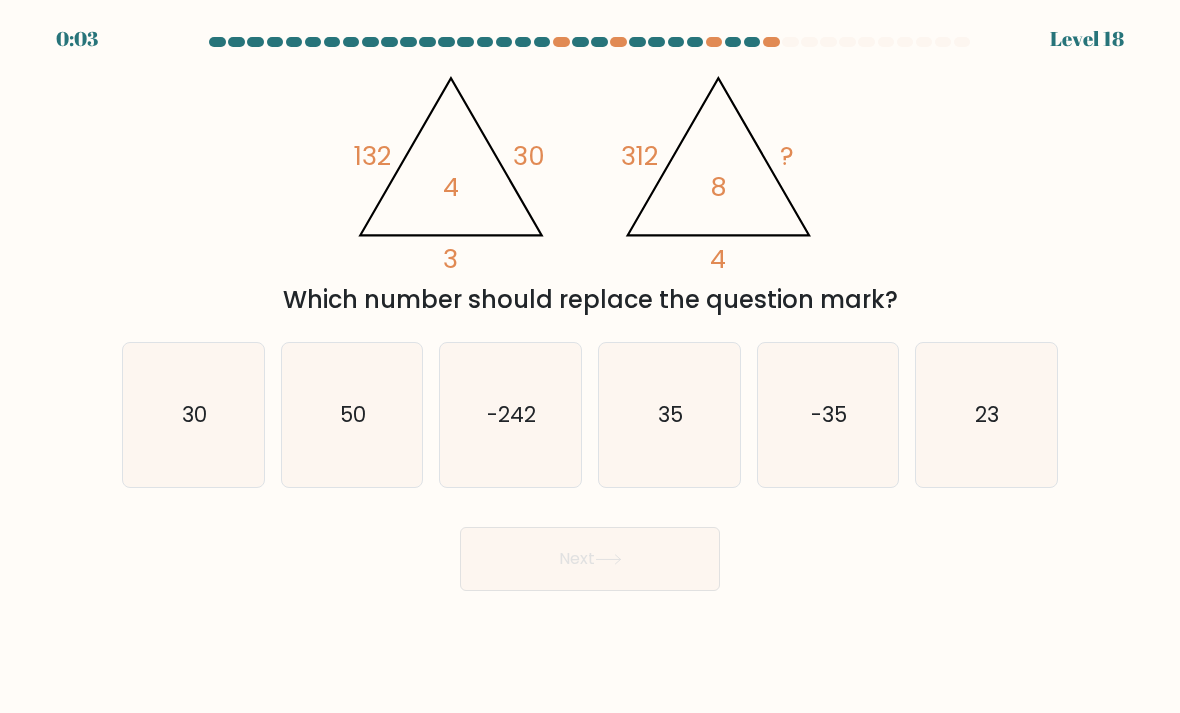 click on "50" 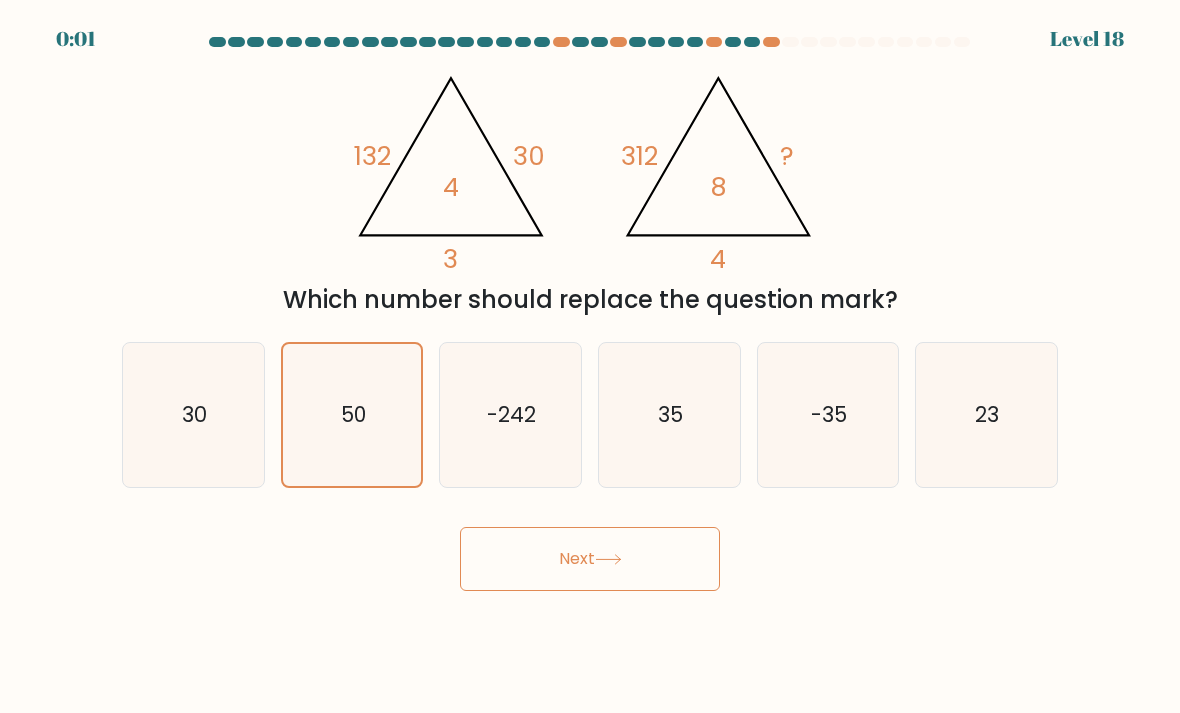 click on "Next" at bounding box center [590, 559] 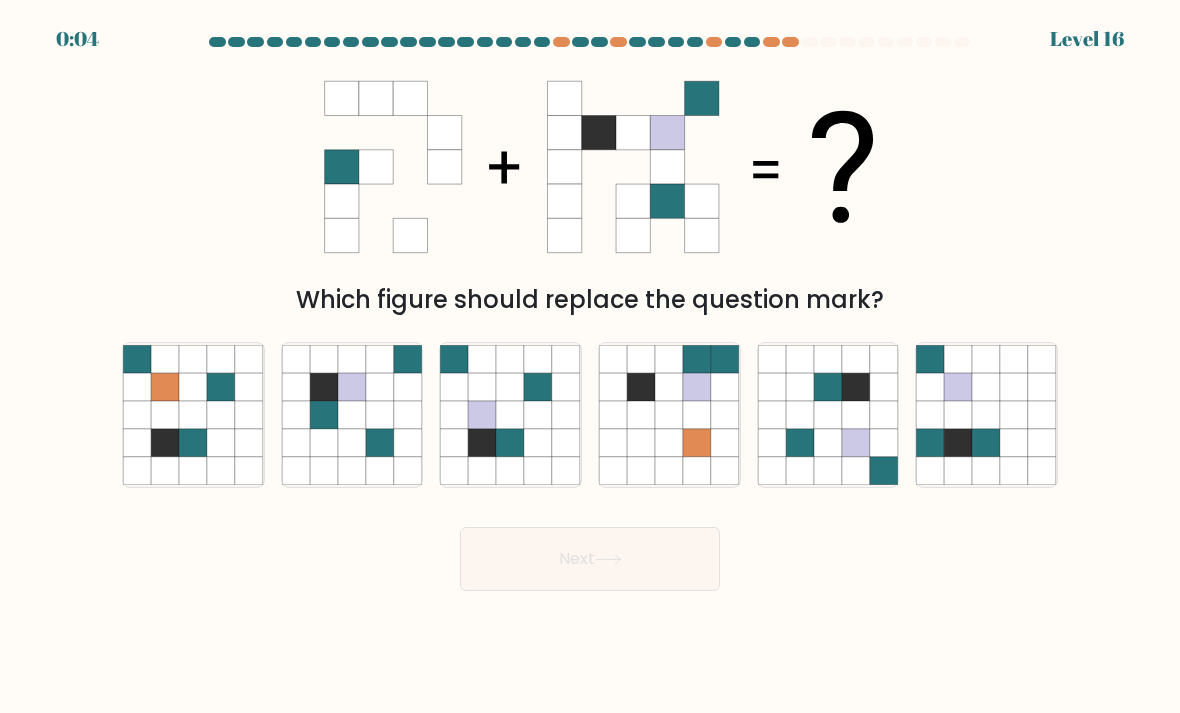 click 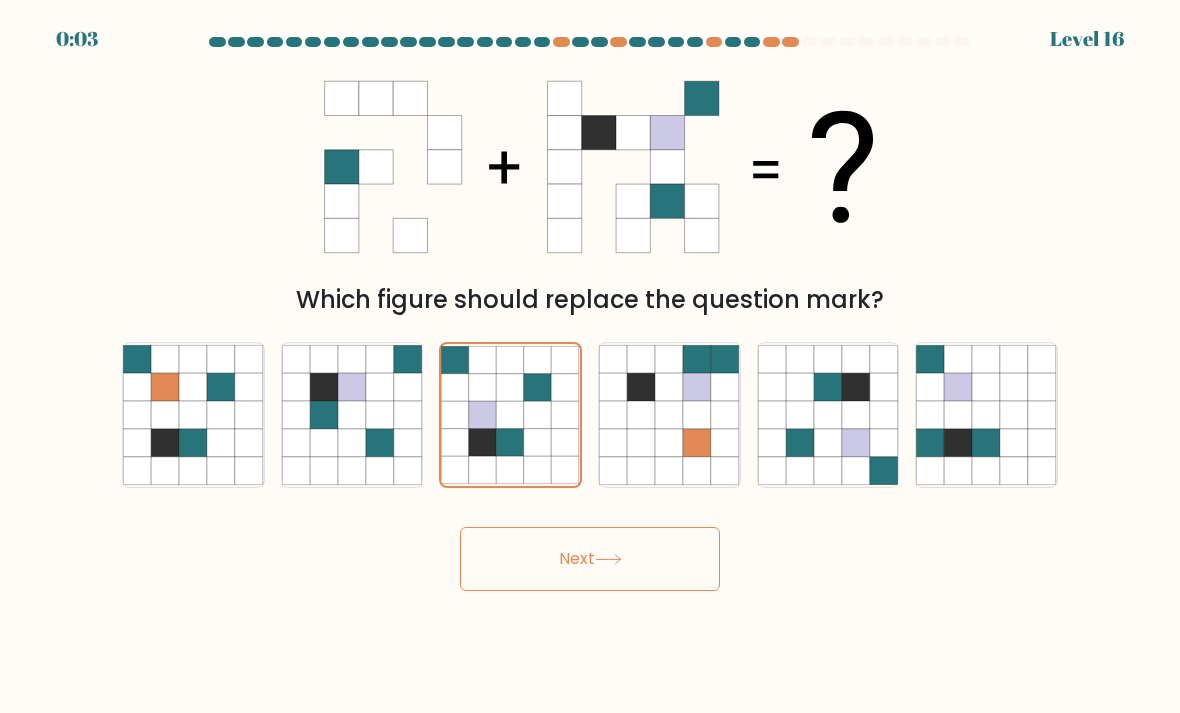 click 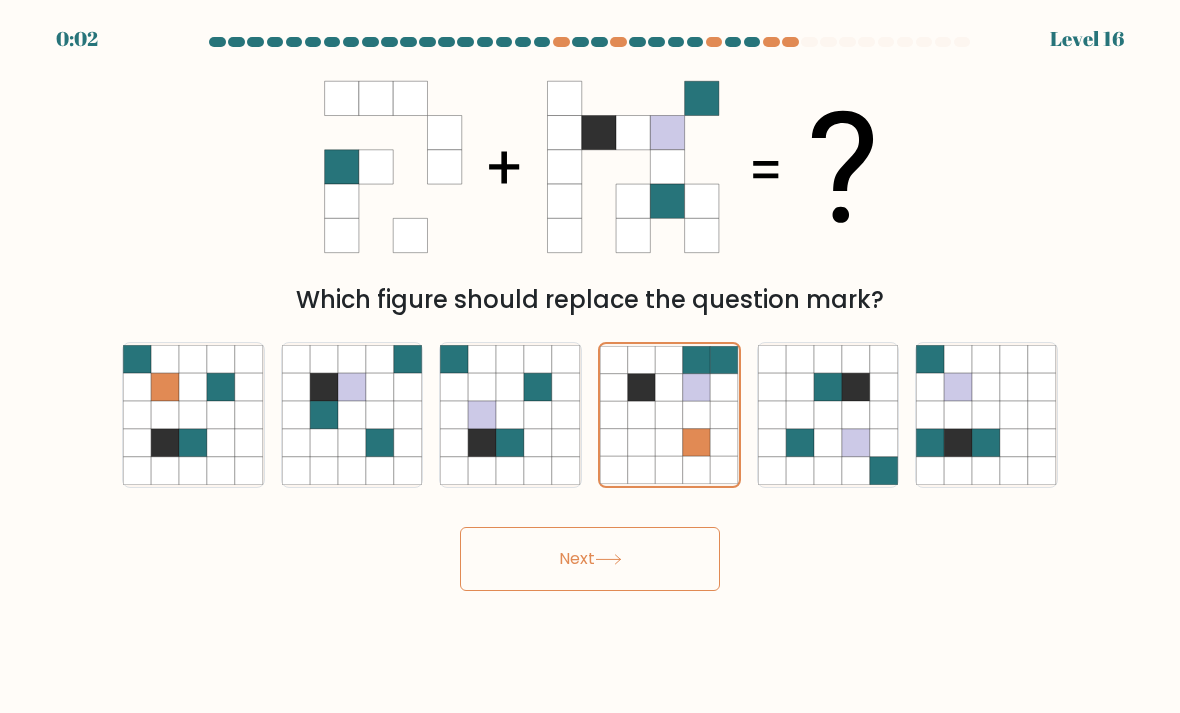 click 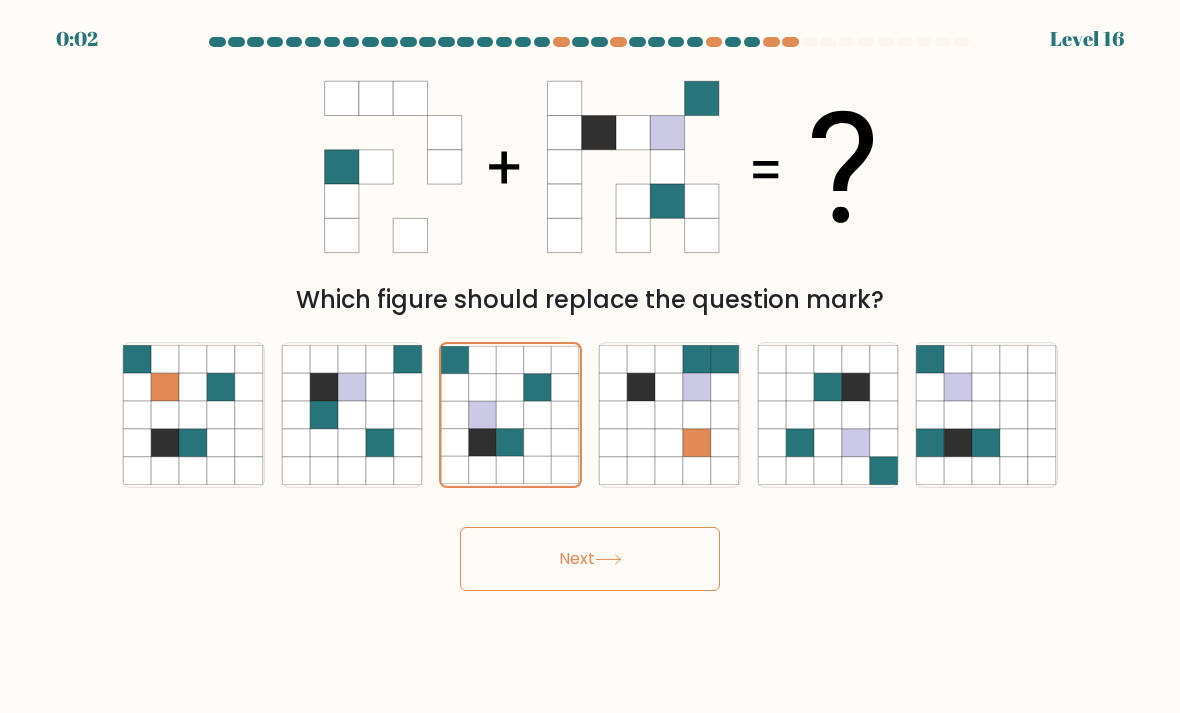 click on "Next" at bounding box center [590, 559] 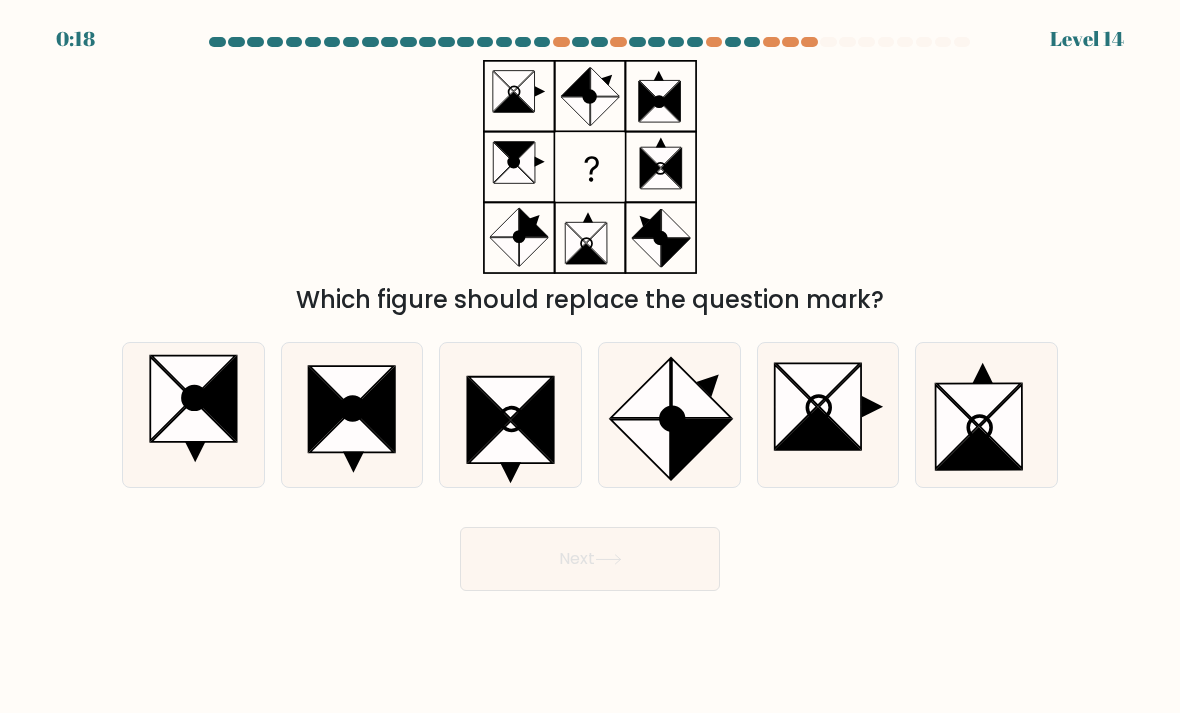 click 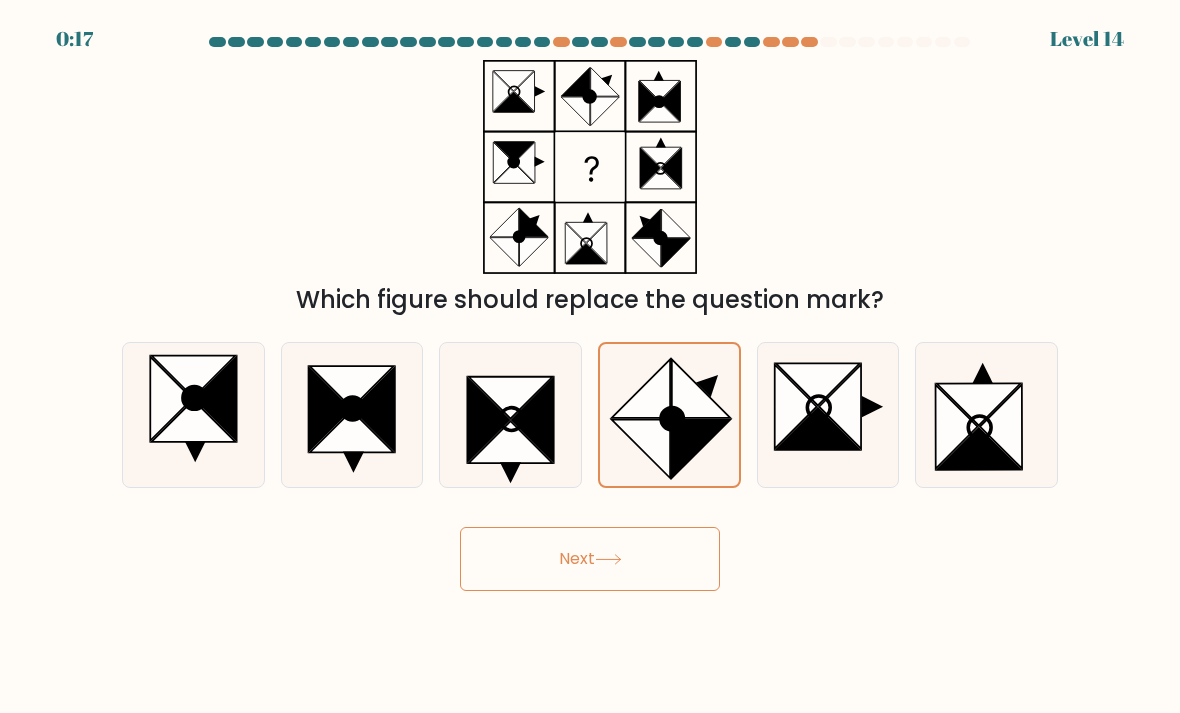 click on "Next" at bounding box center [590, 559] 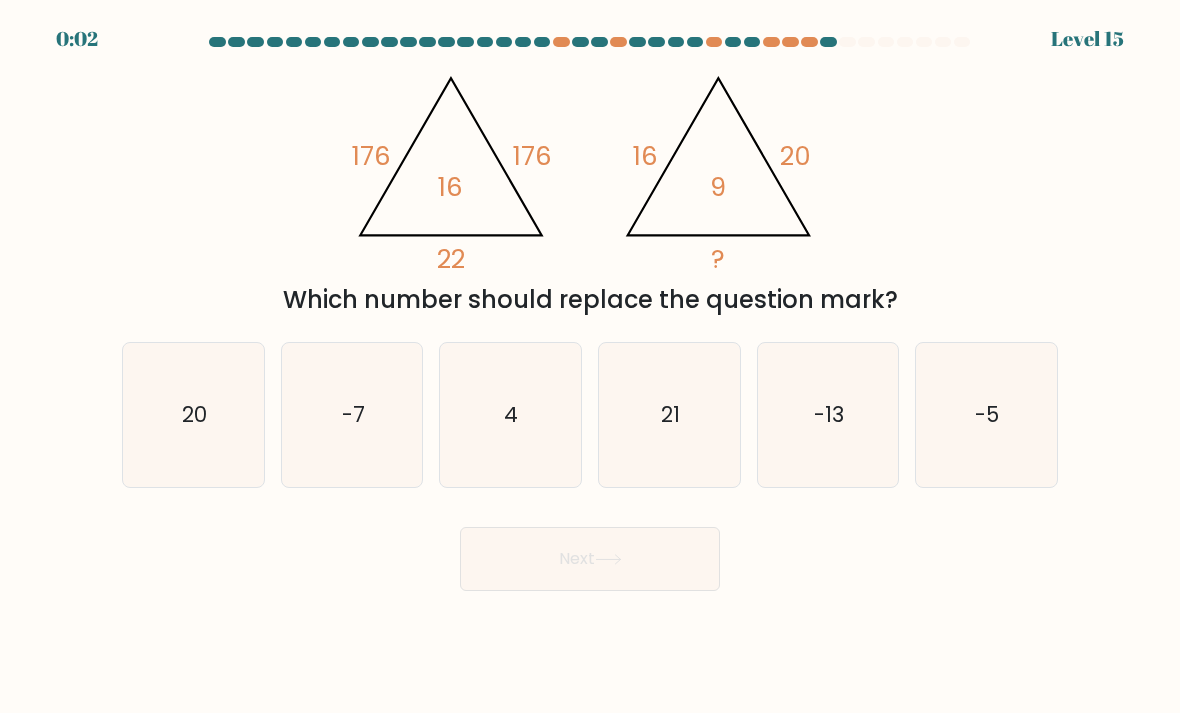click on "20" 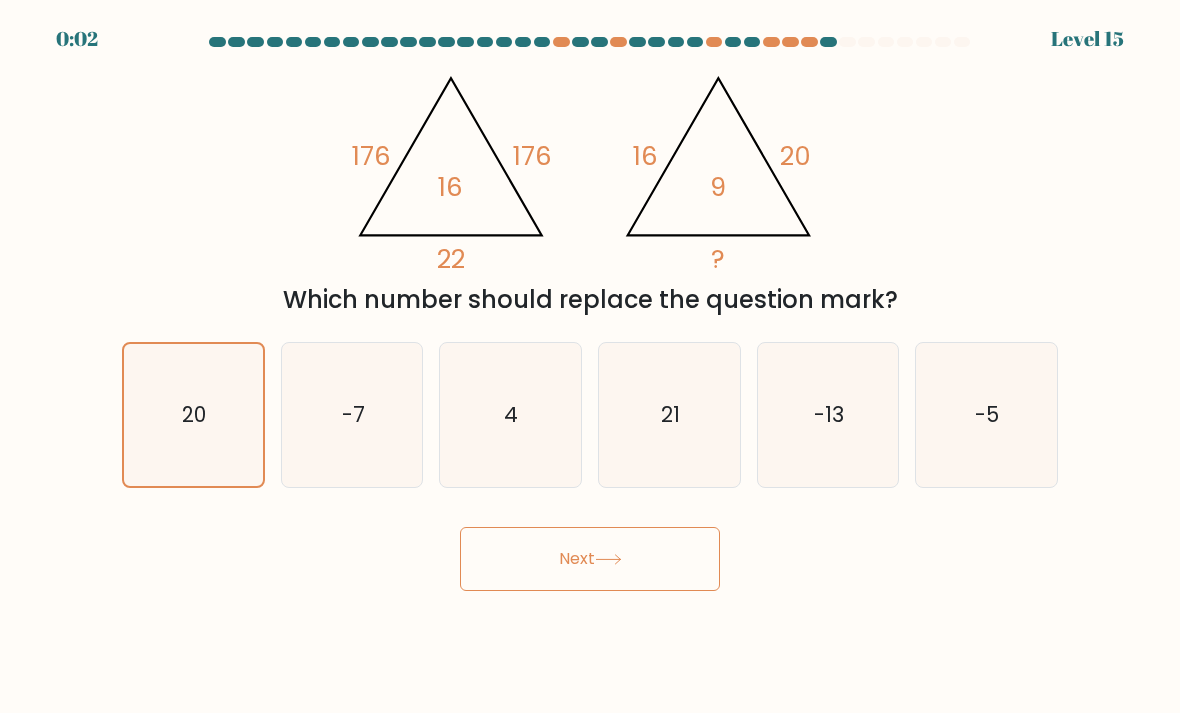 click on "Next" at bounding box center [590, 559] 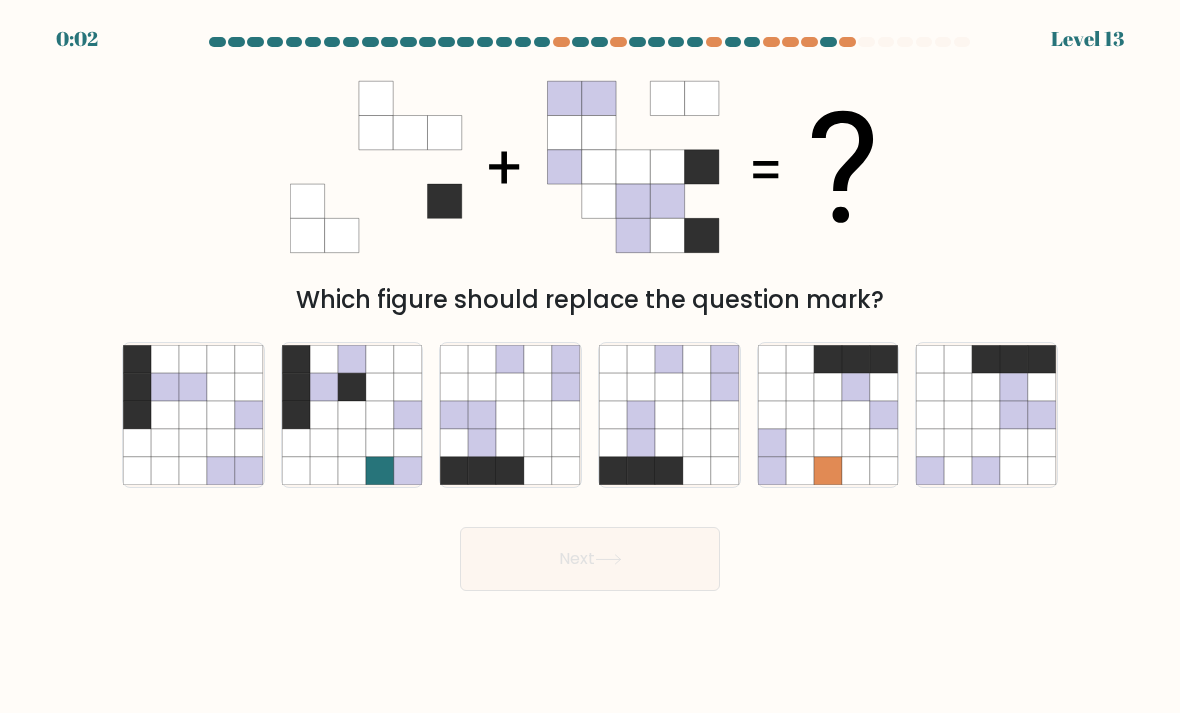 click 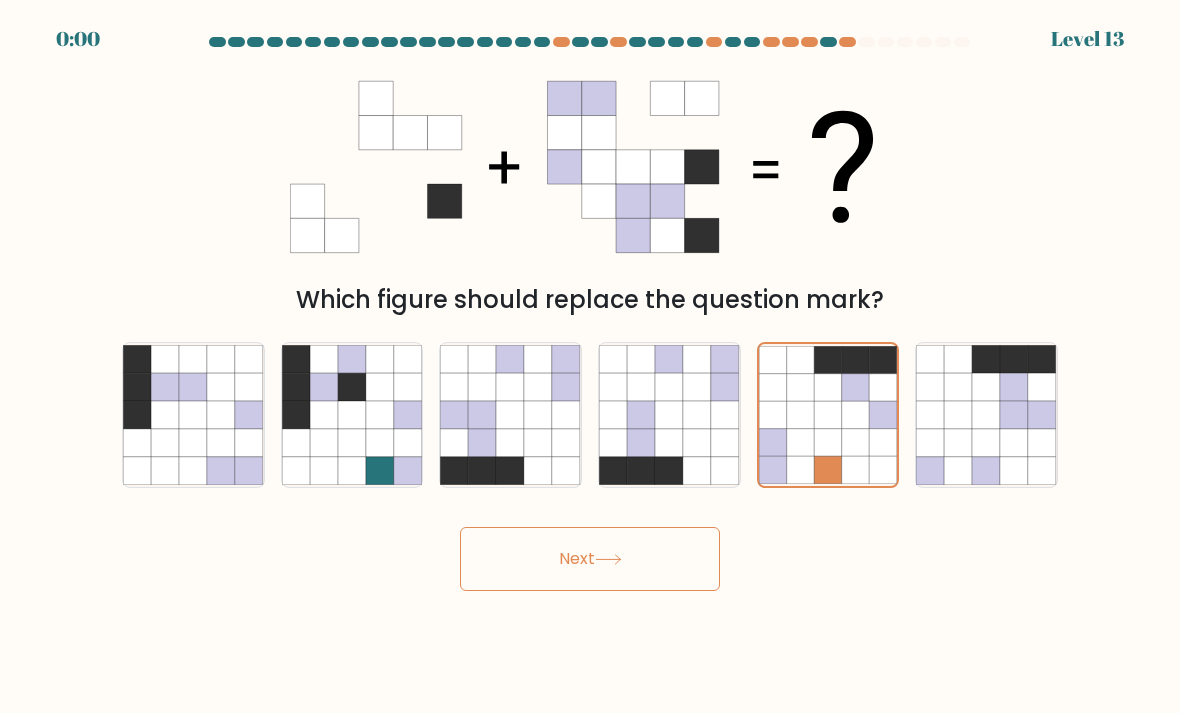 click 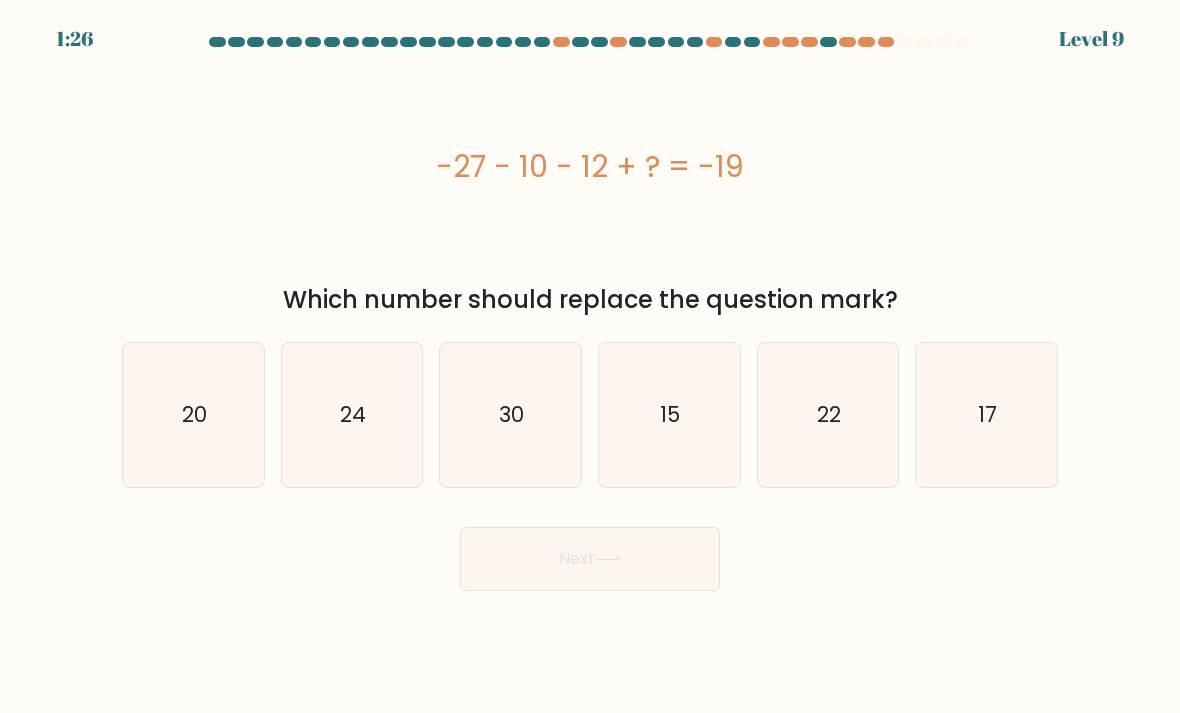 scroll, scrollTop: 0, scrollLeft: 0, axis: both 